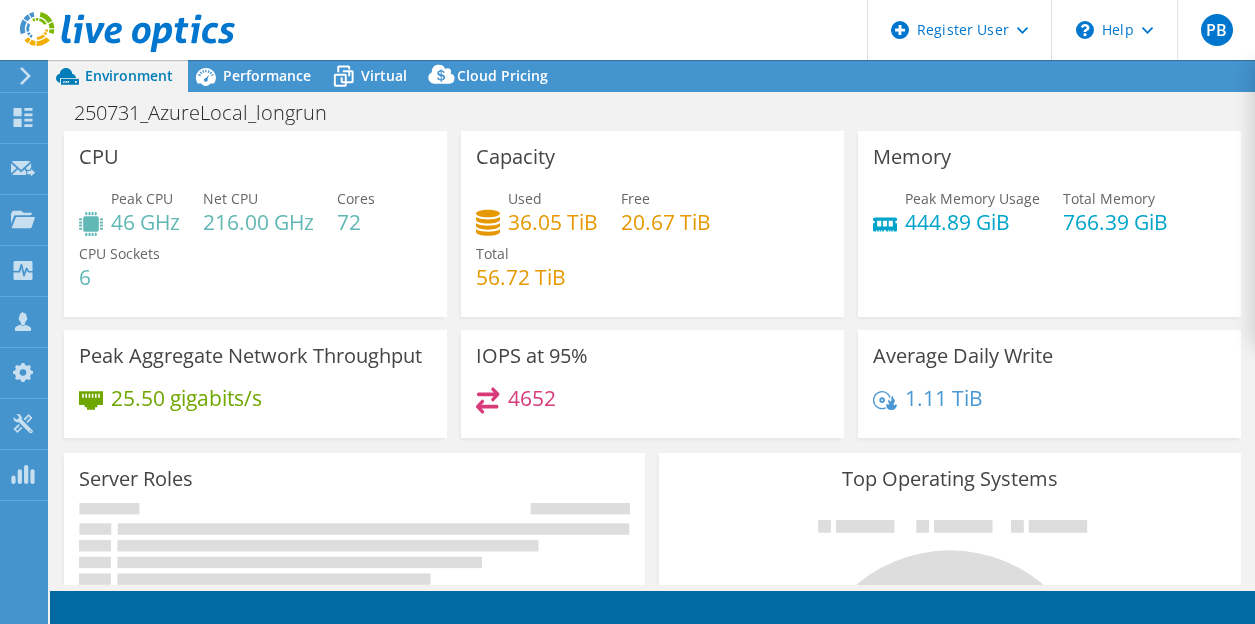 select on "EULondon" 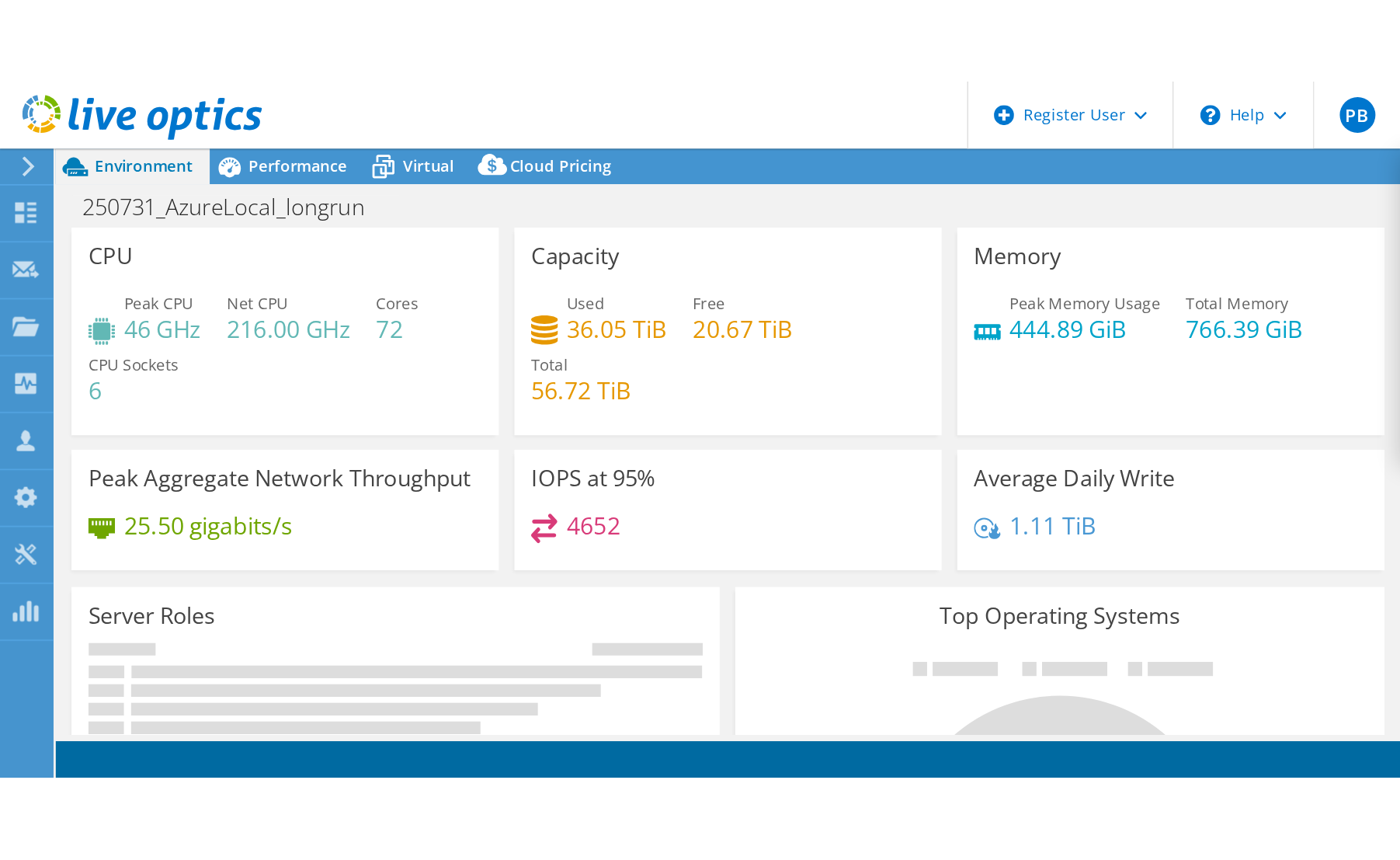 scroll, scrollTop: 0, scrollLeft: 0, axis: both 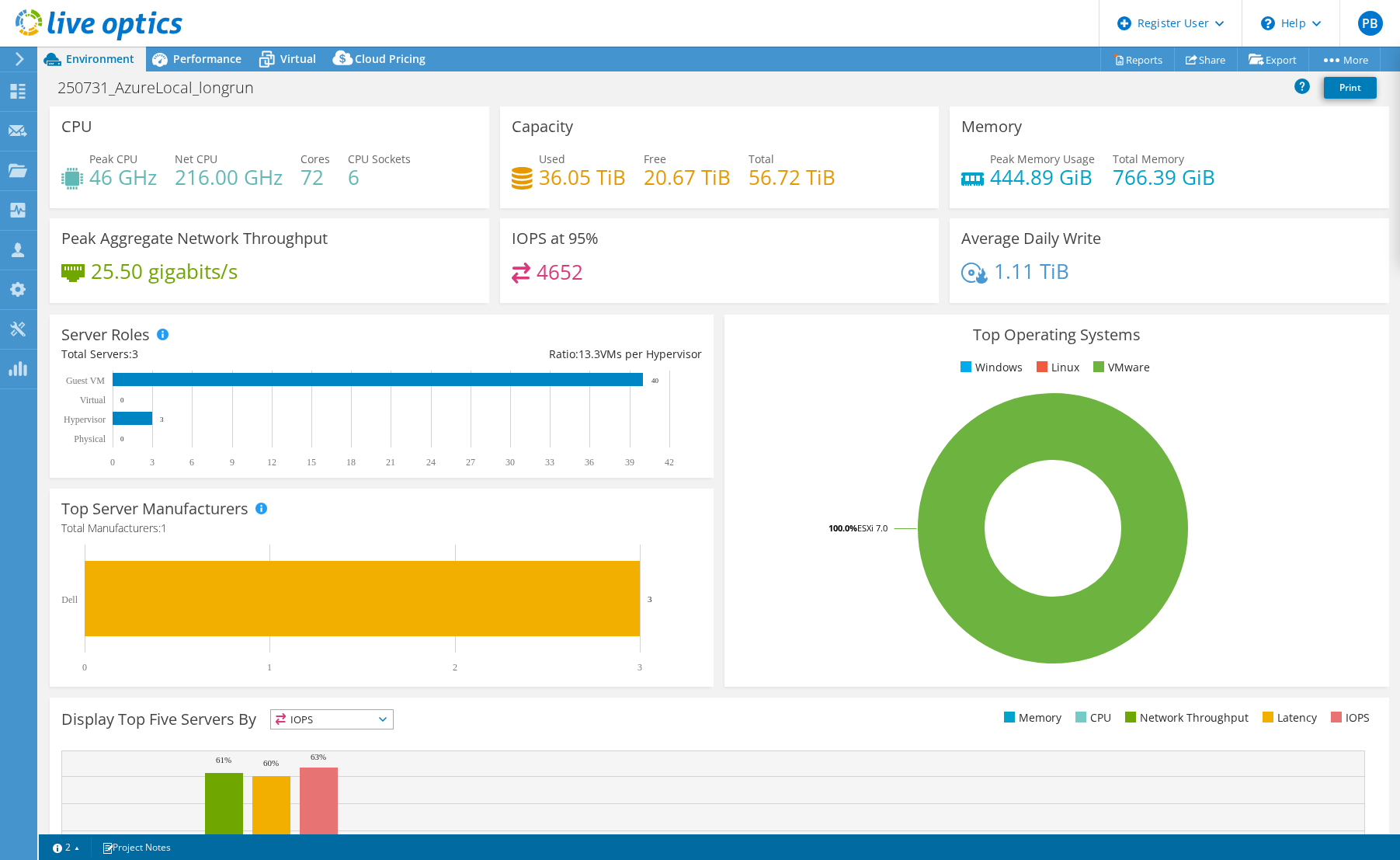 click 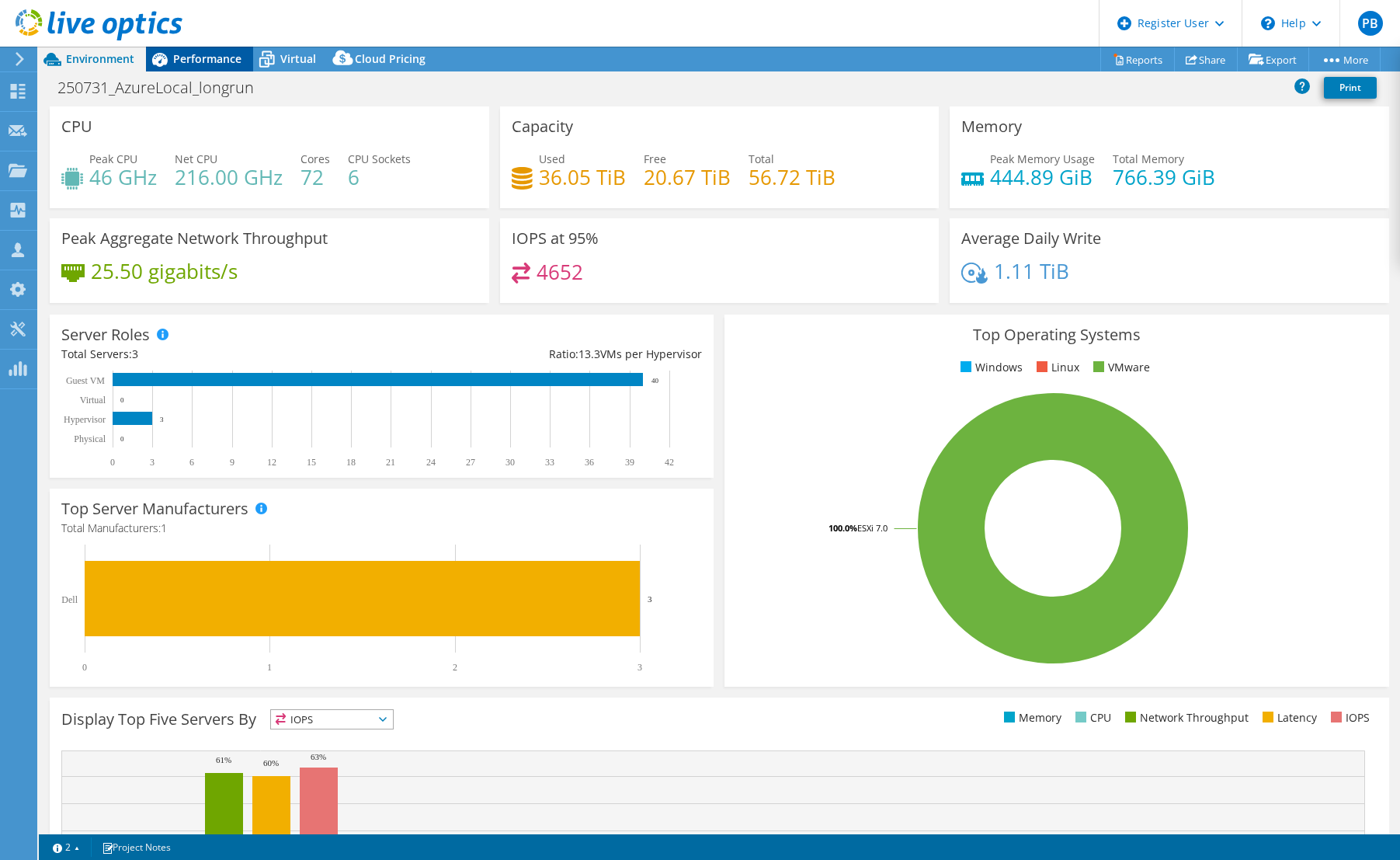 click on "Performance" at bounding box center [200, 59] 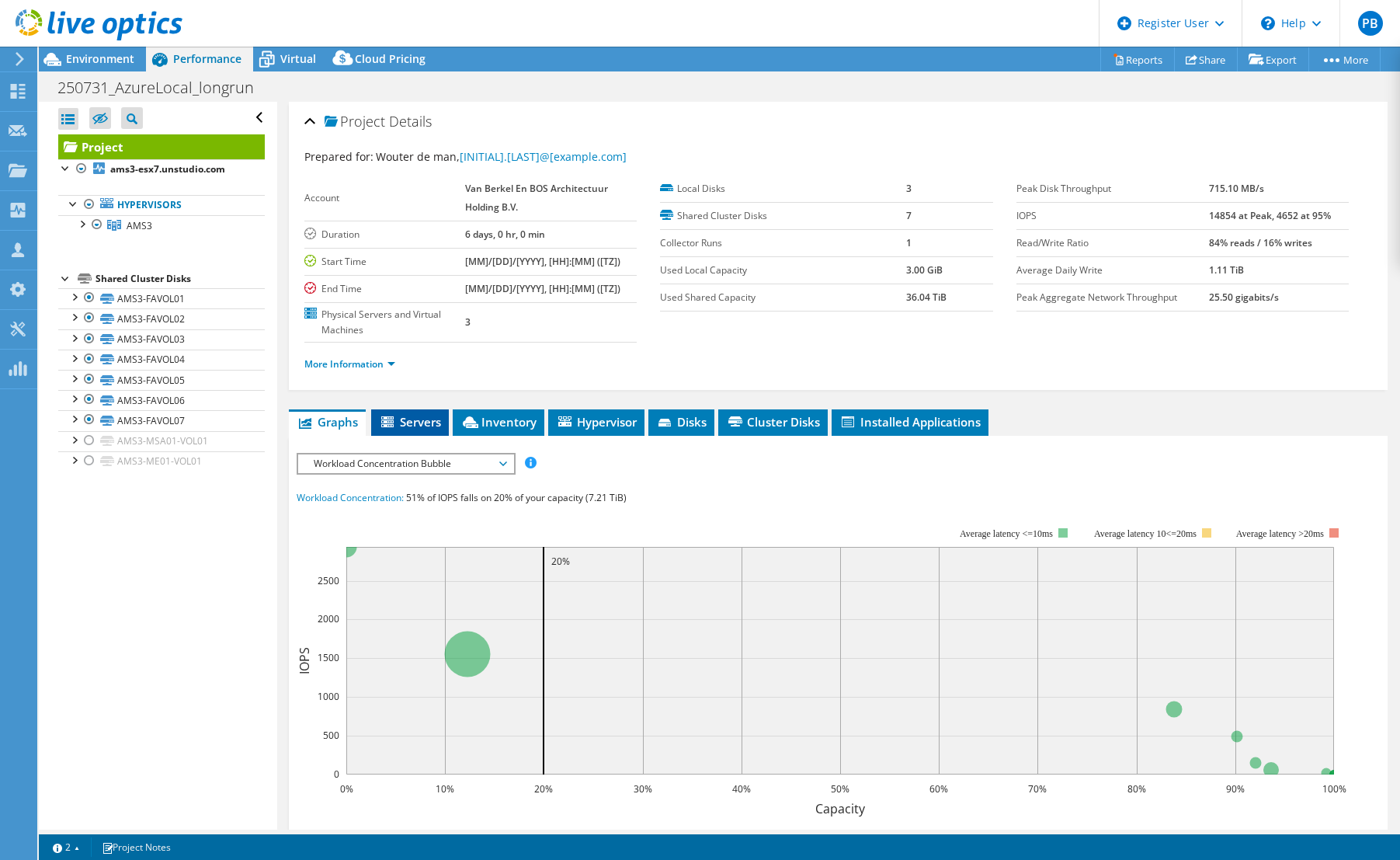 click on "Servers" at bounding box center [410, 422] 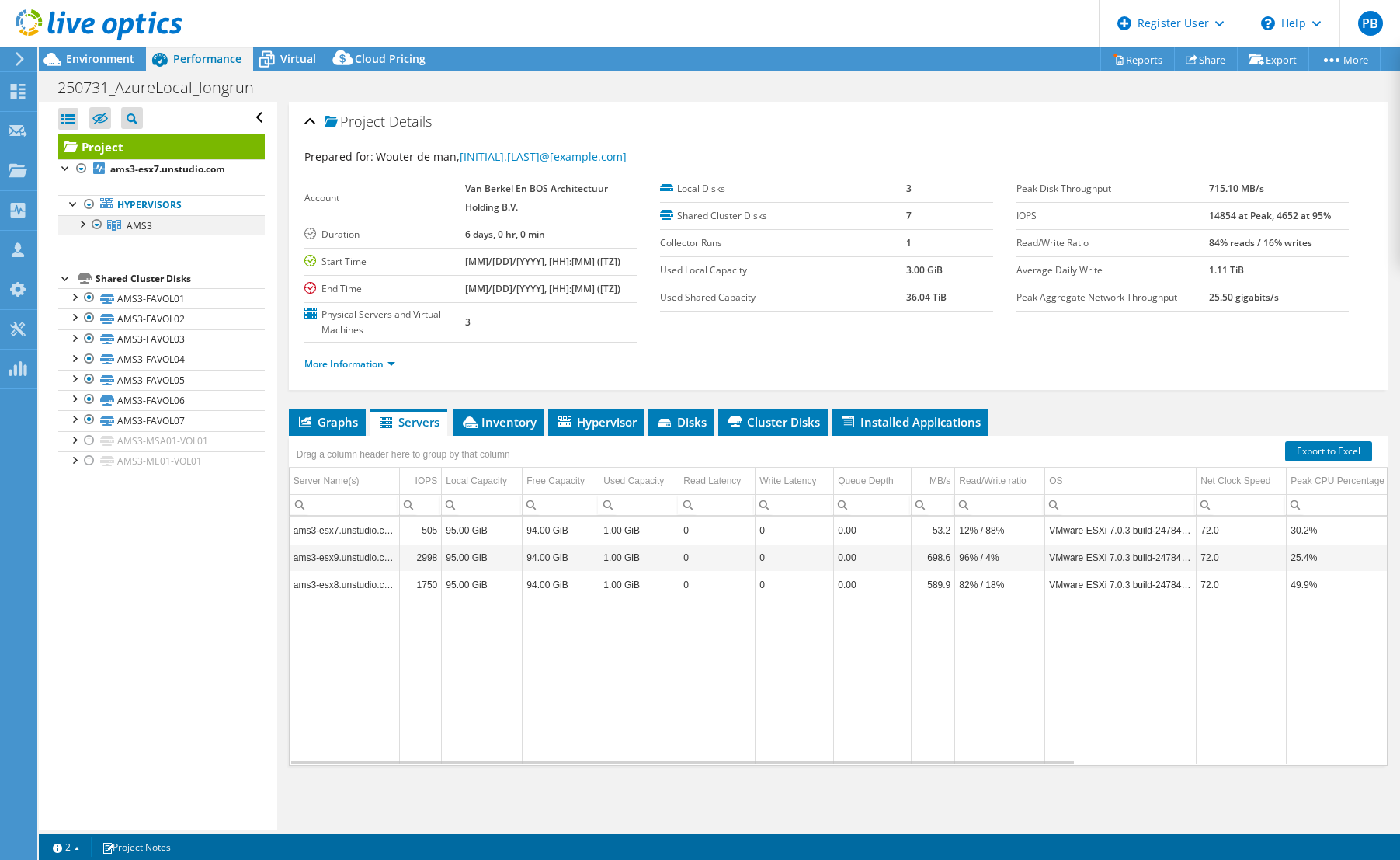 click at bounding box center (82, 223) 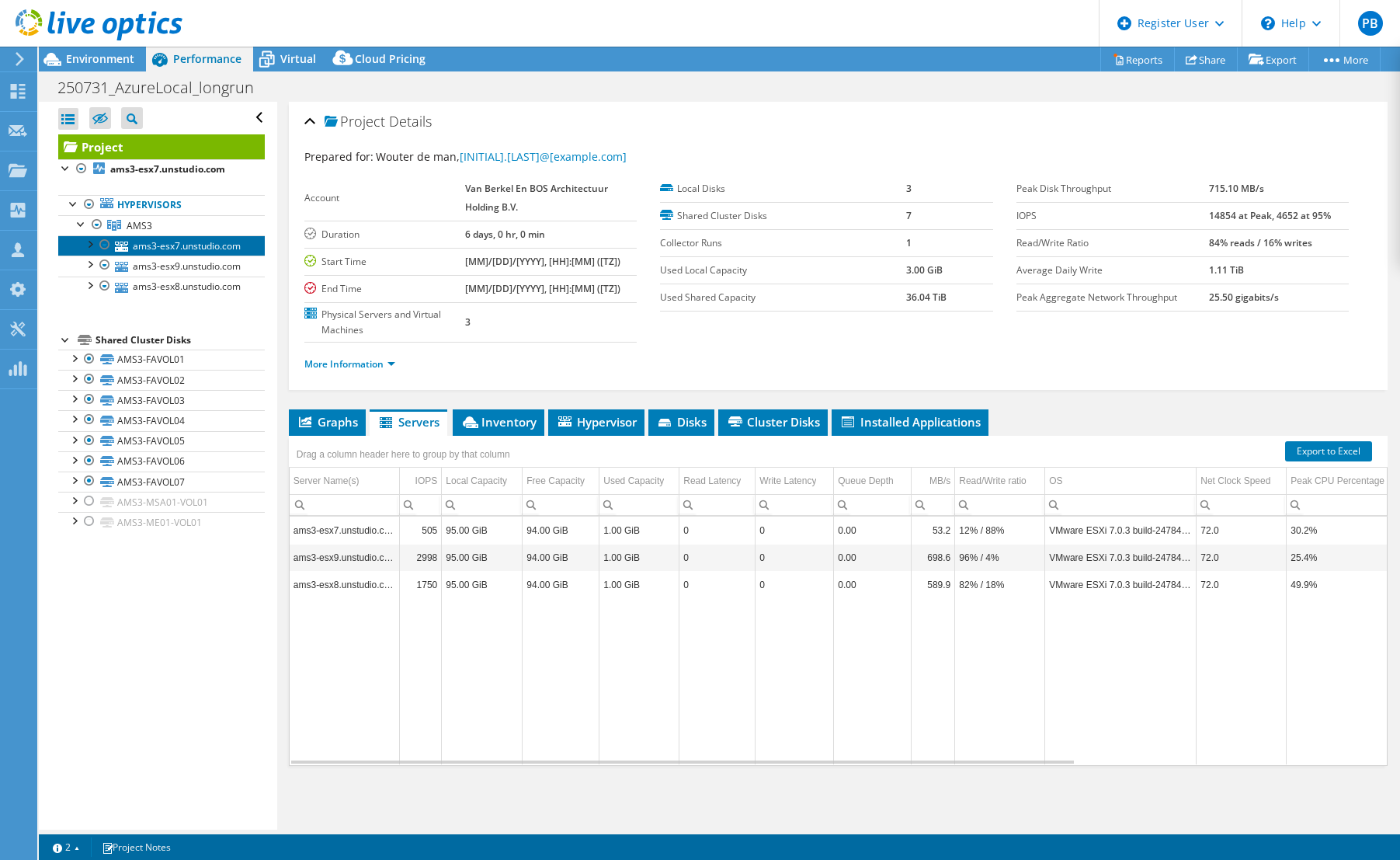click on "ams3-esx7.unstudio.com" at bounding box center (162, 245) 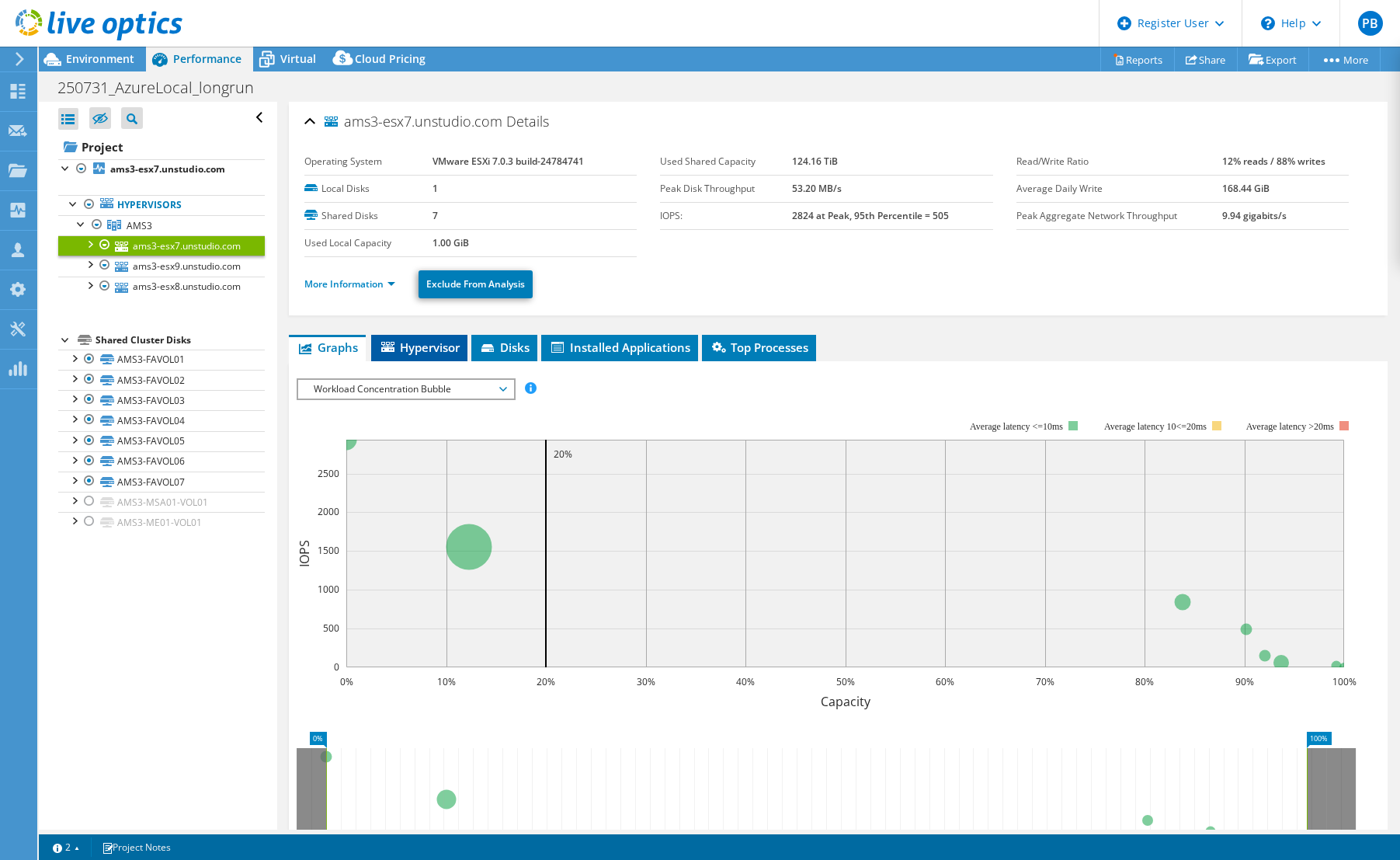 click on "Hypervisor" at bounding box center [419, 347] 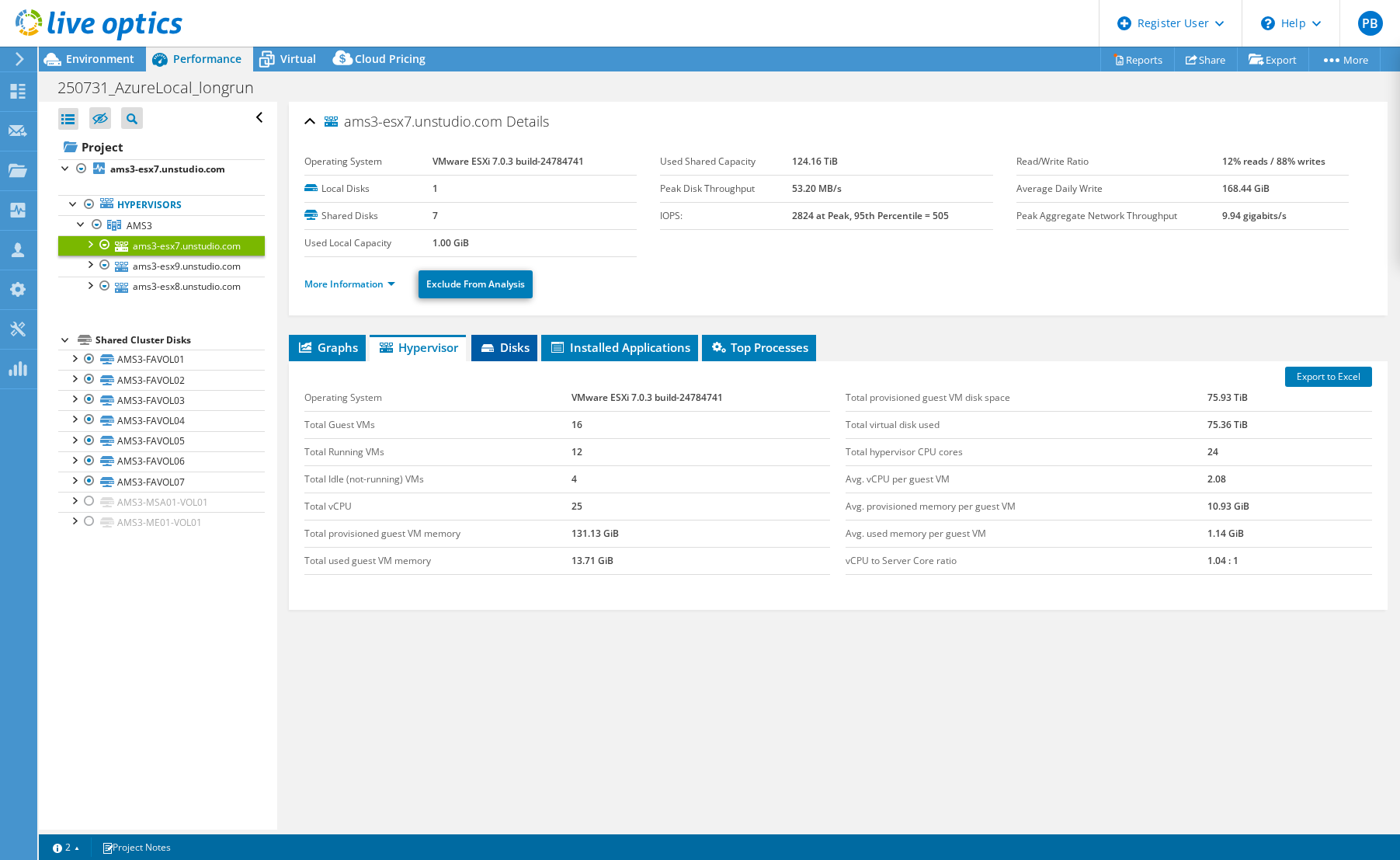 click on "Disks" at bounding box center [504, 347] 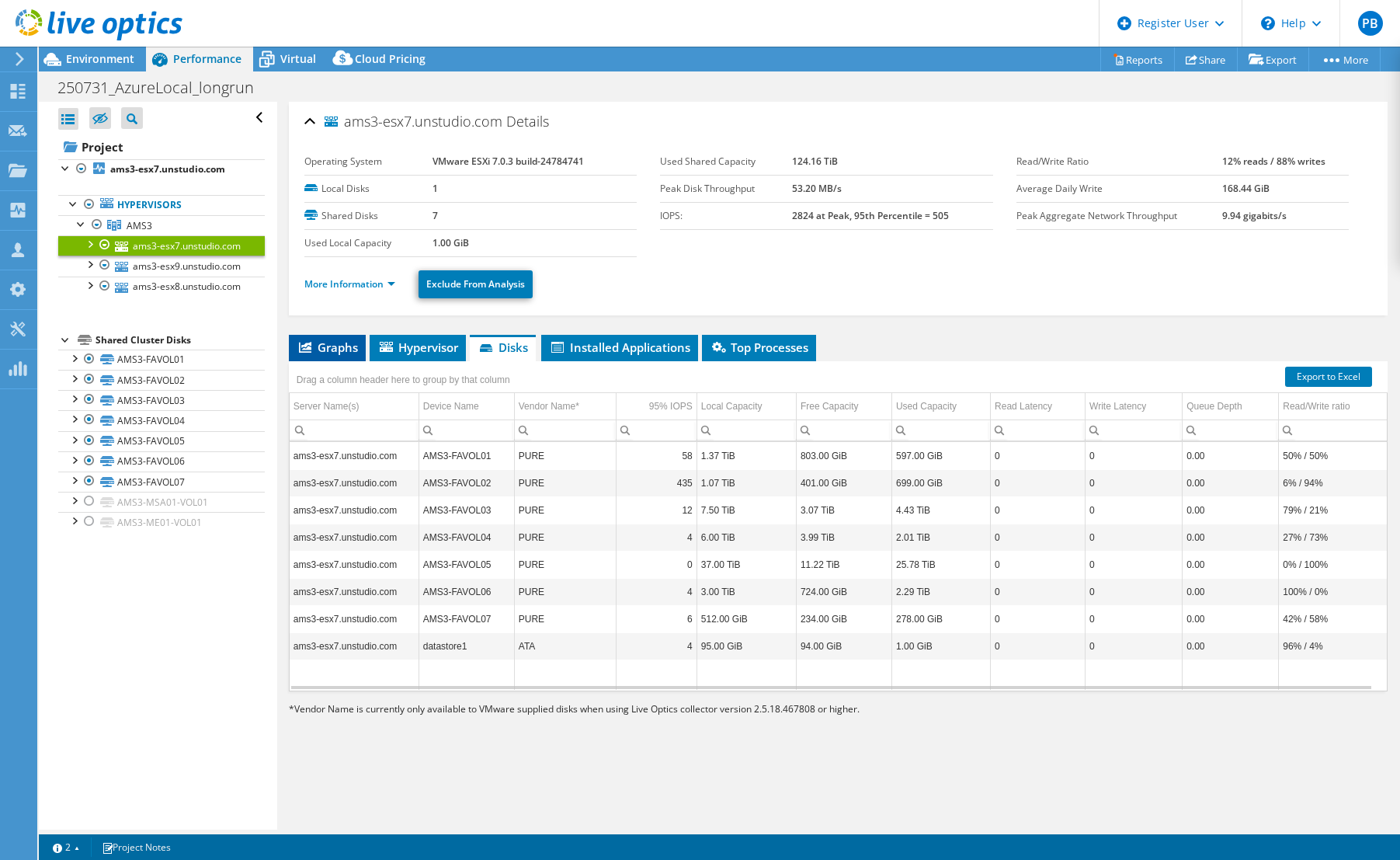 click on "Graphs" at bounding box center [327, 347] 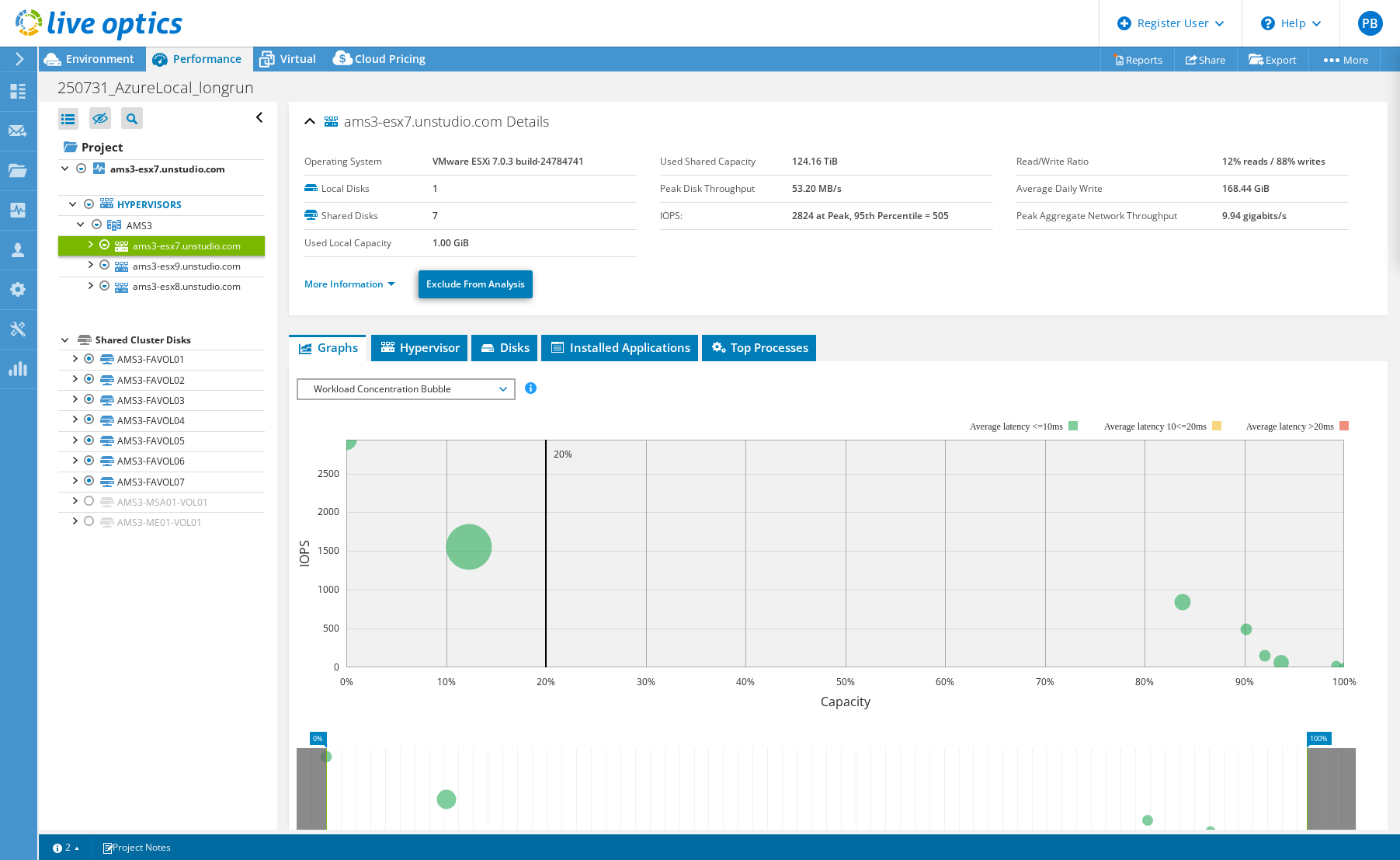 click on "Workload Concentration Bubble" at bounding box center (405, 389) 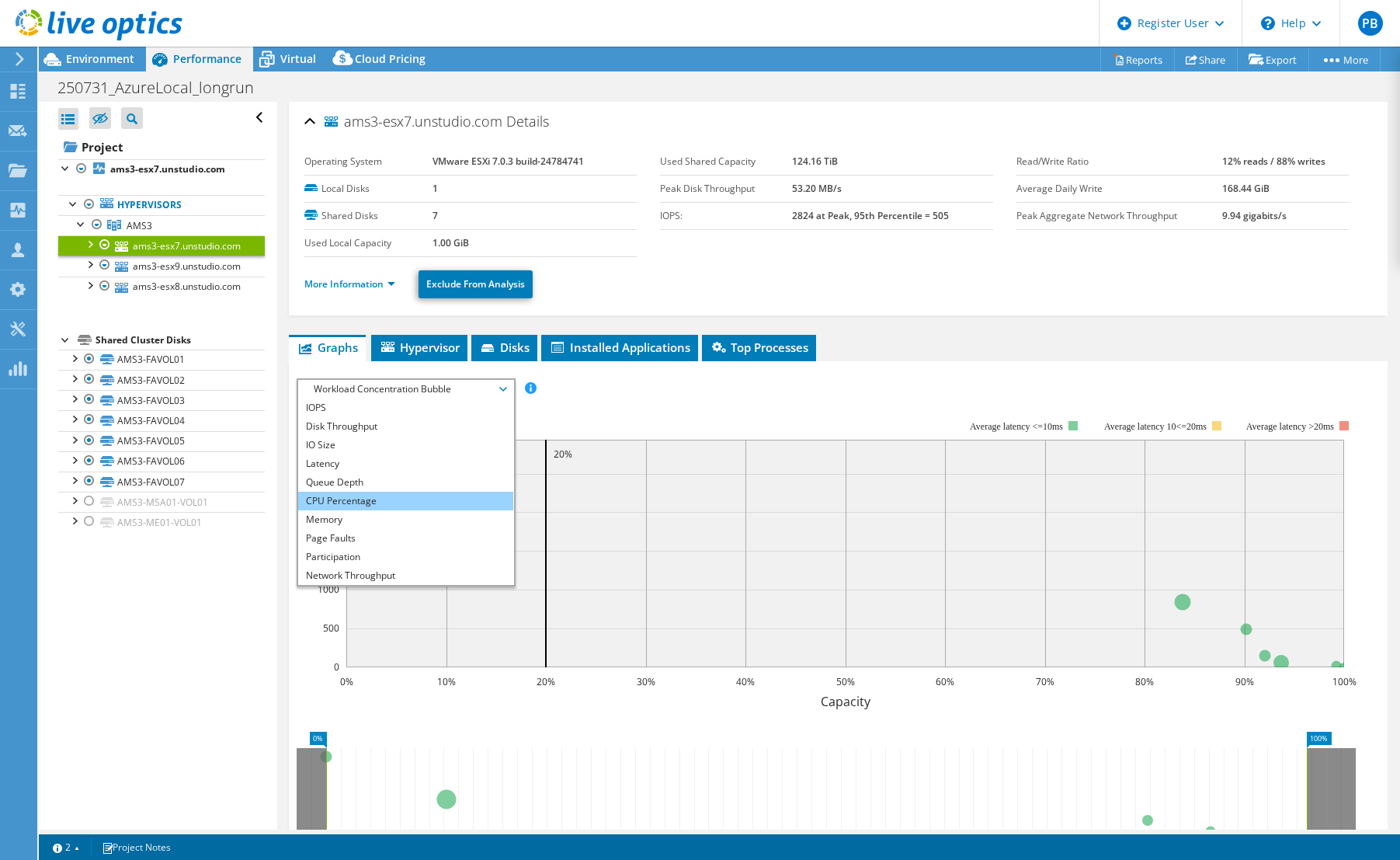 click on "CPU Percentage" at bounding box center [405, 501] 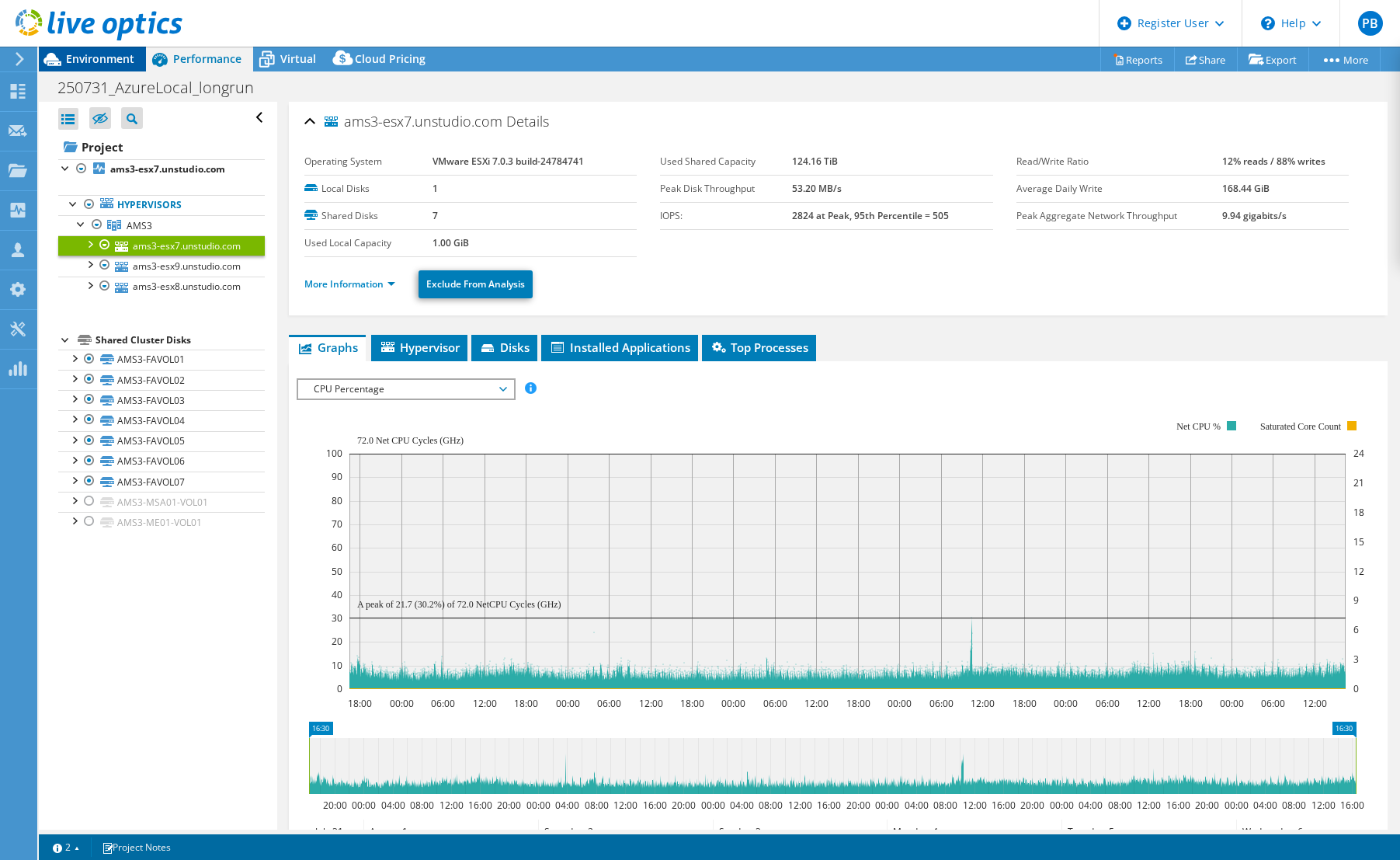 click on "Environment" at bounding box center (100, 58) 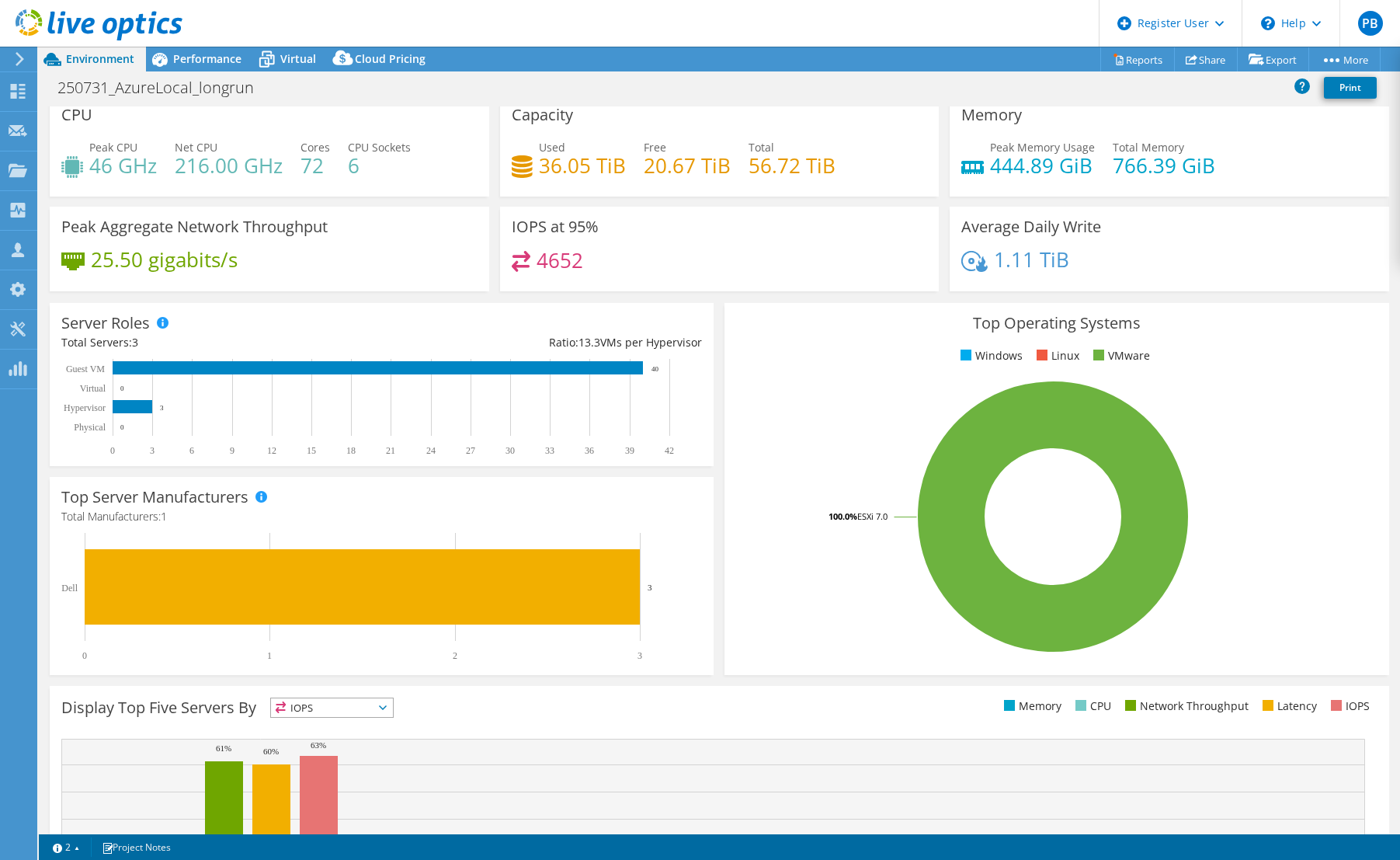scroll, scrollTop: 0, scrollLeft: 0, axis: both 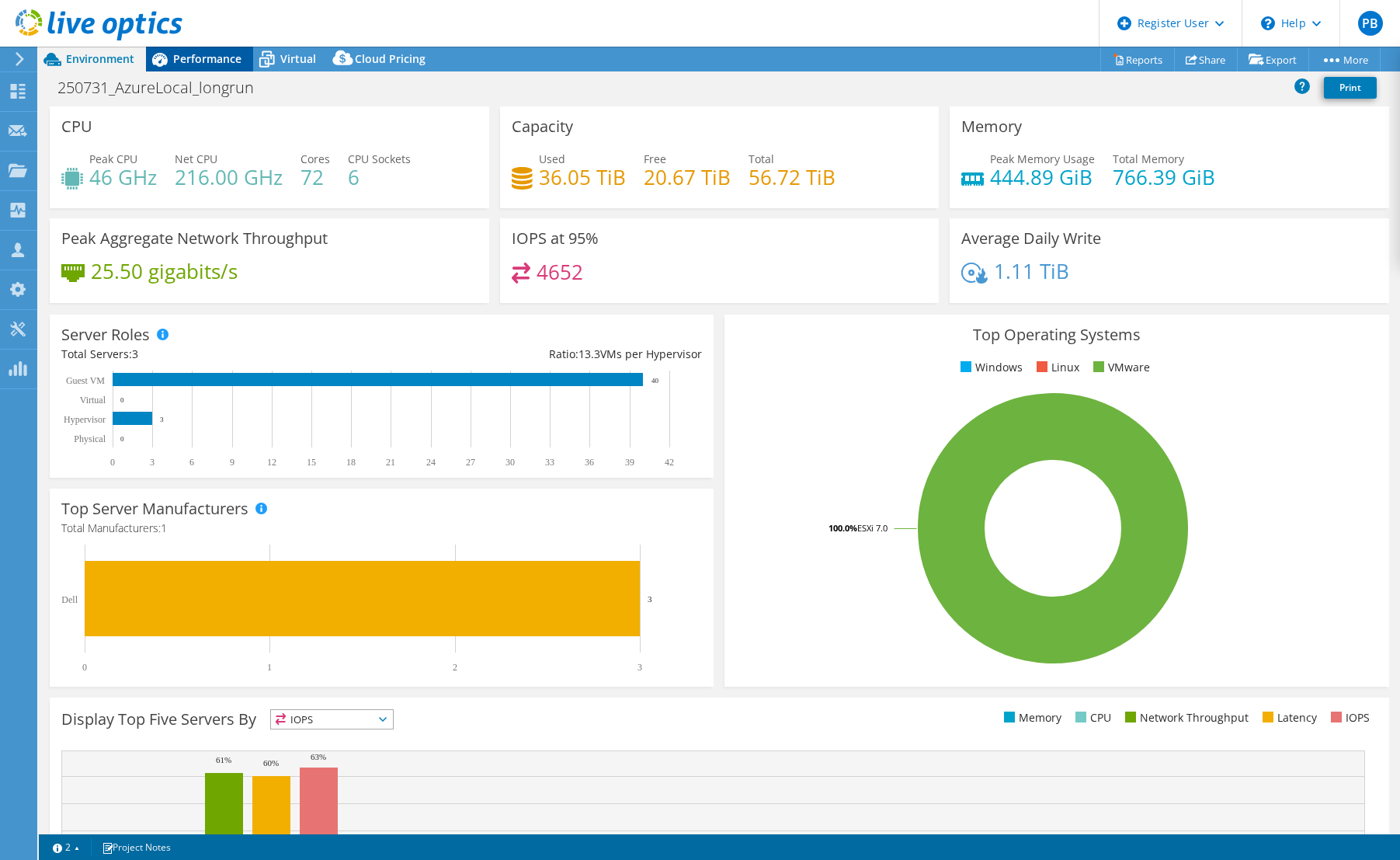 click on "Performance" at bounding box center [207, 58] 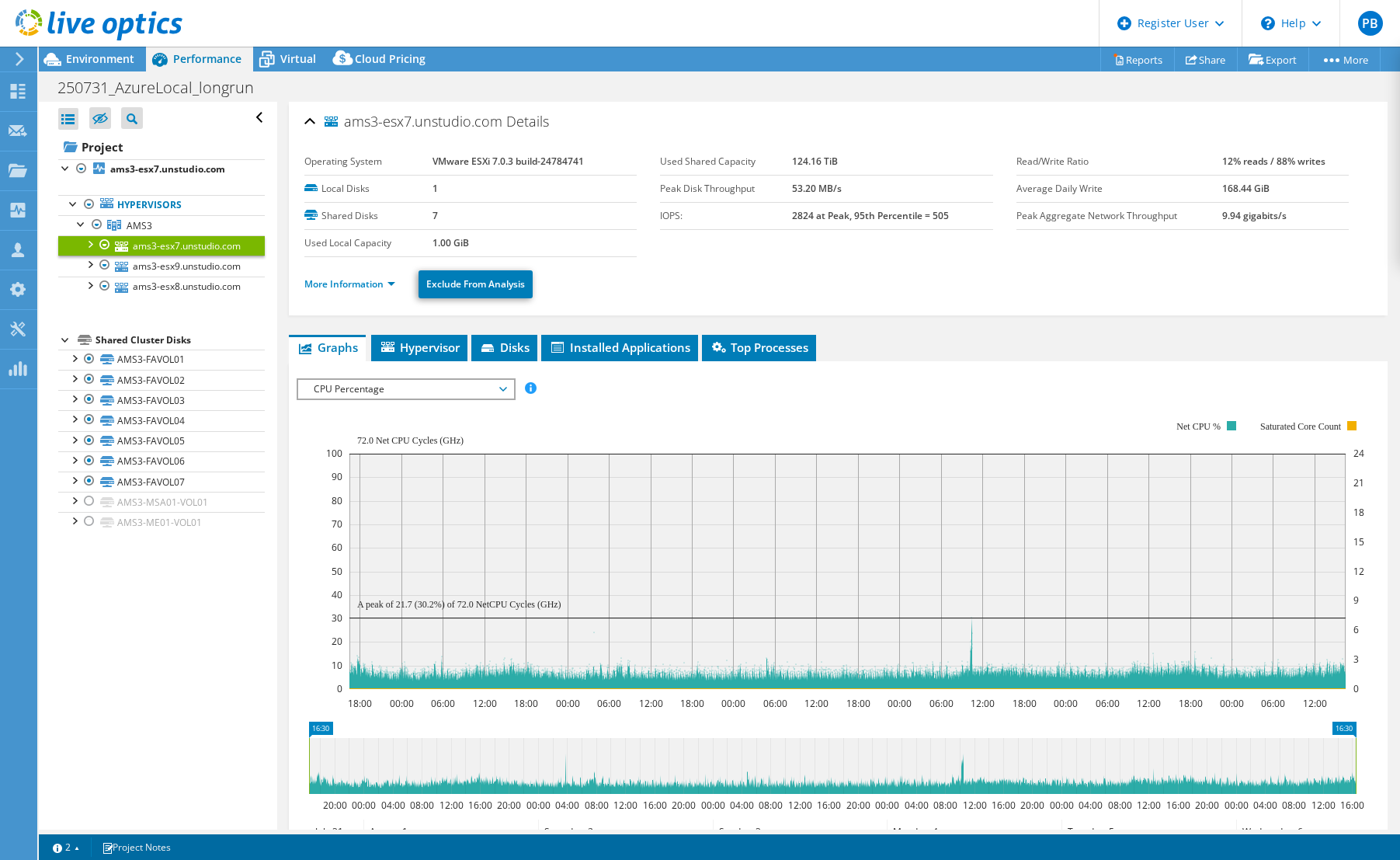 click on "CPU Percentage" at bounding box center (405, 389) 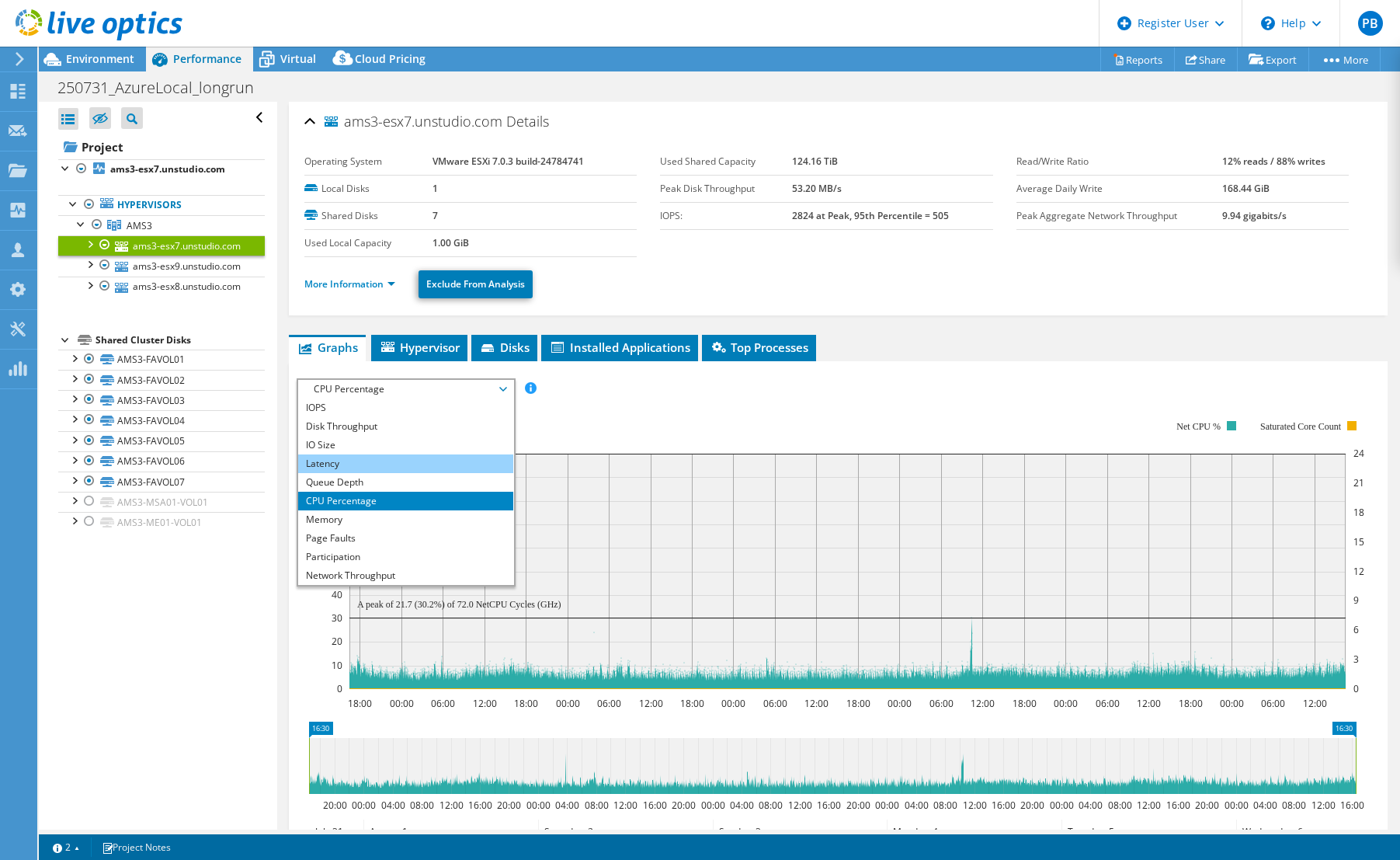 click on "Latency" at bounding box center [405, 464] 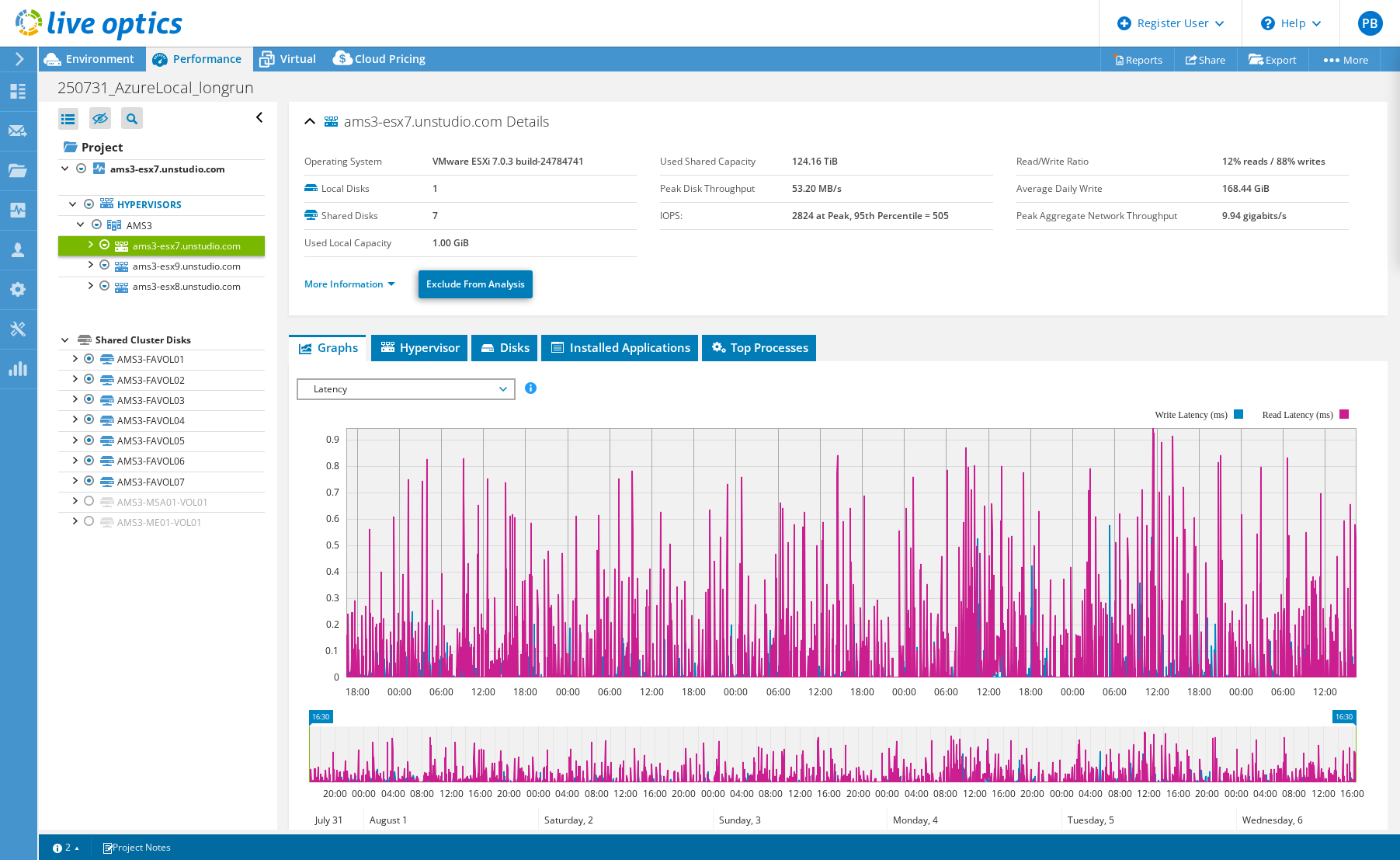 click on "Latency" at bounding box center [405, 389] 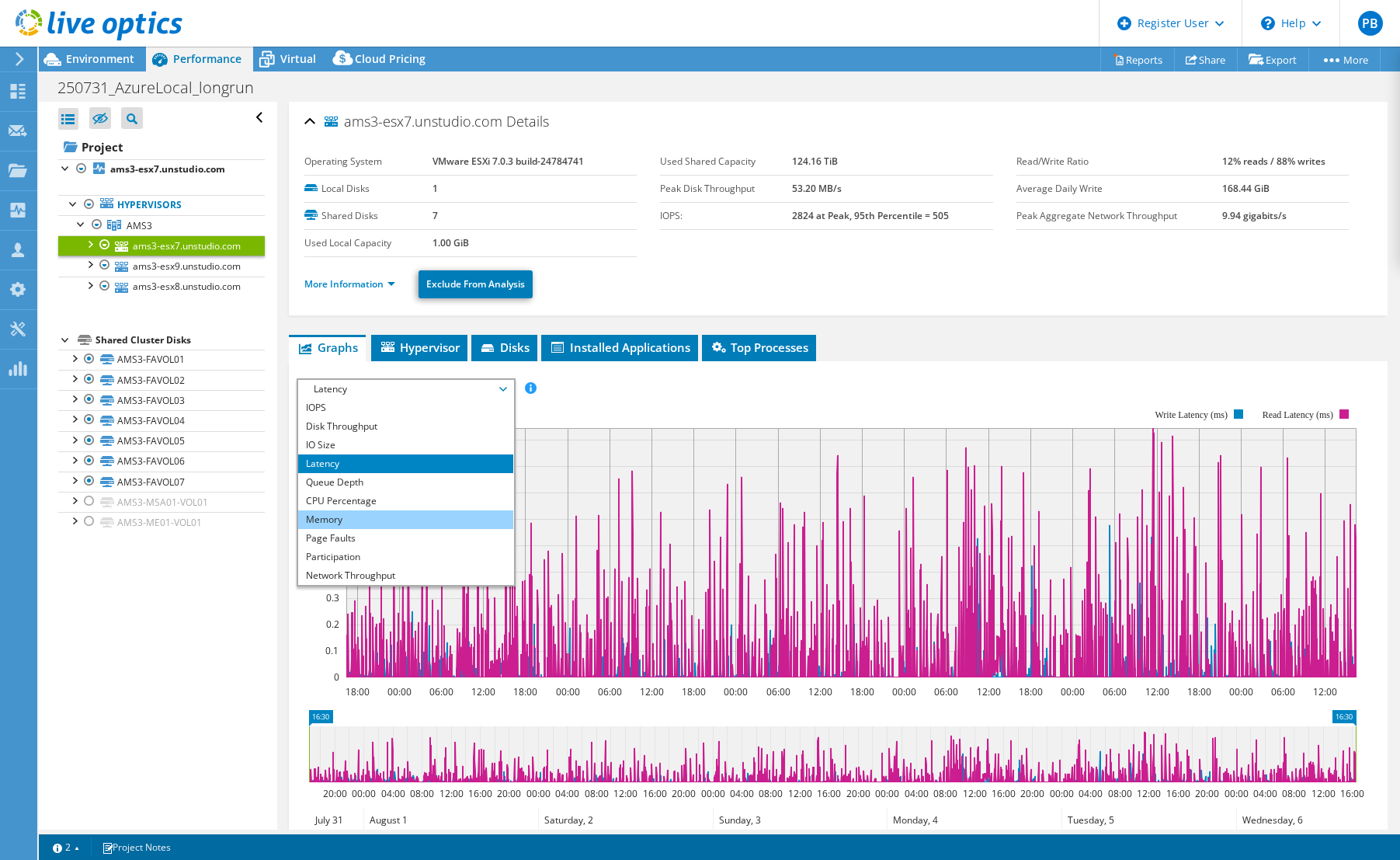 click on "Memory" at bounding box center (405, 520) 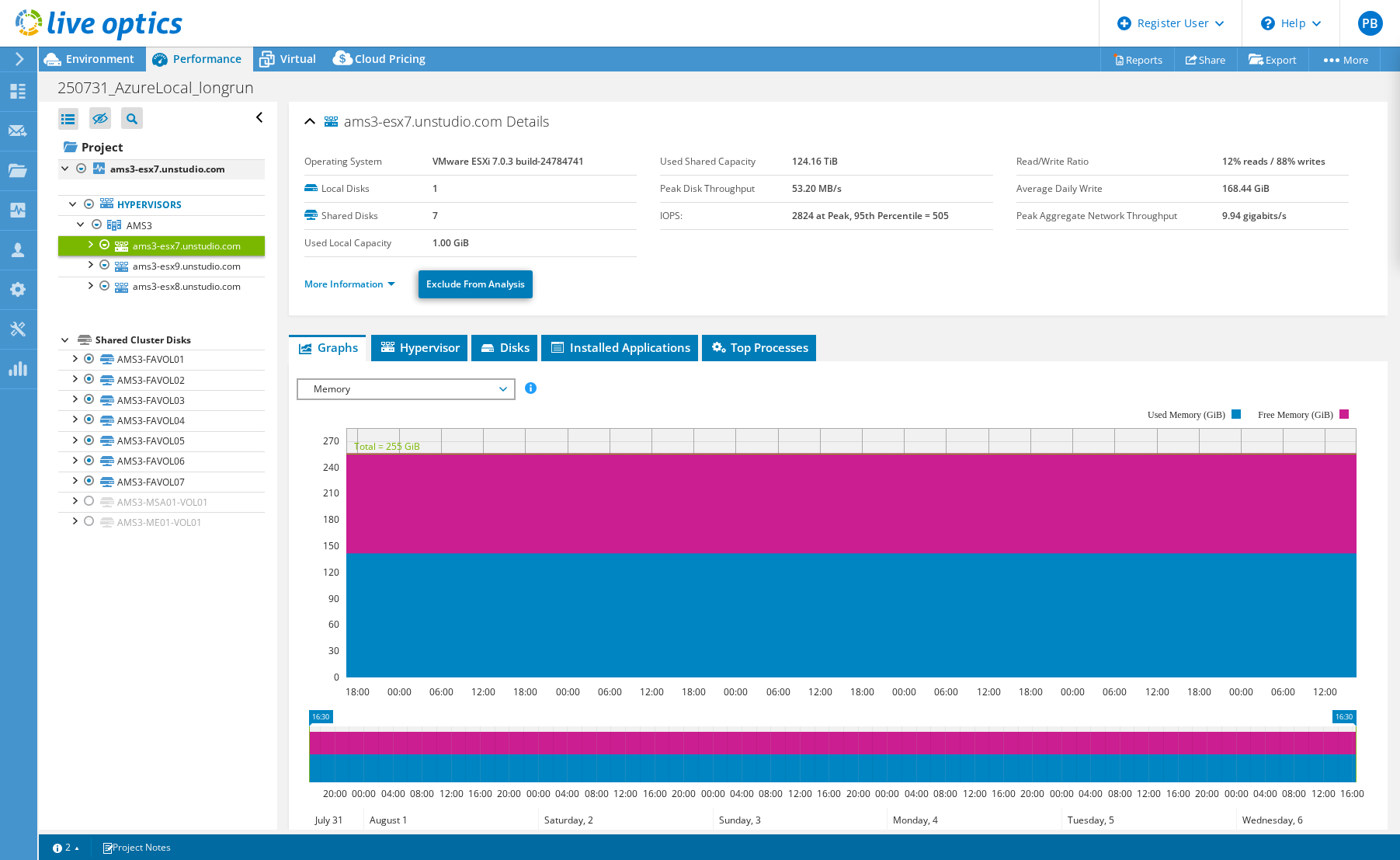 click at bounding box center [66, 167] 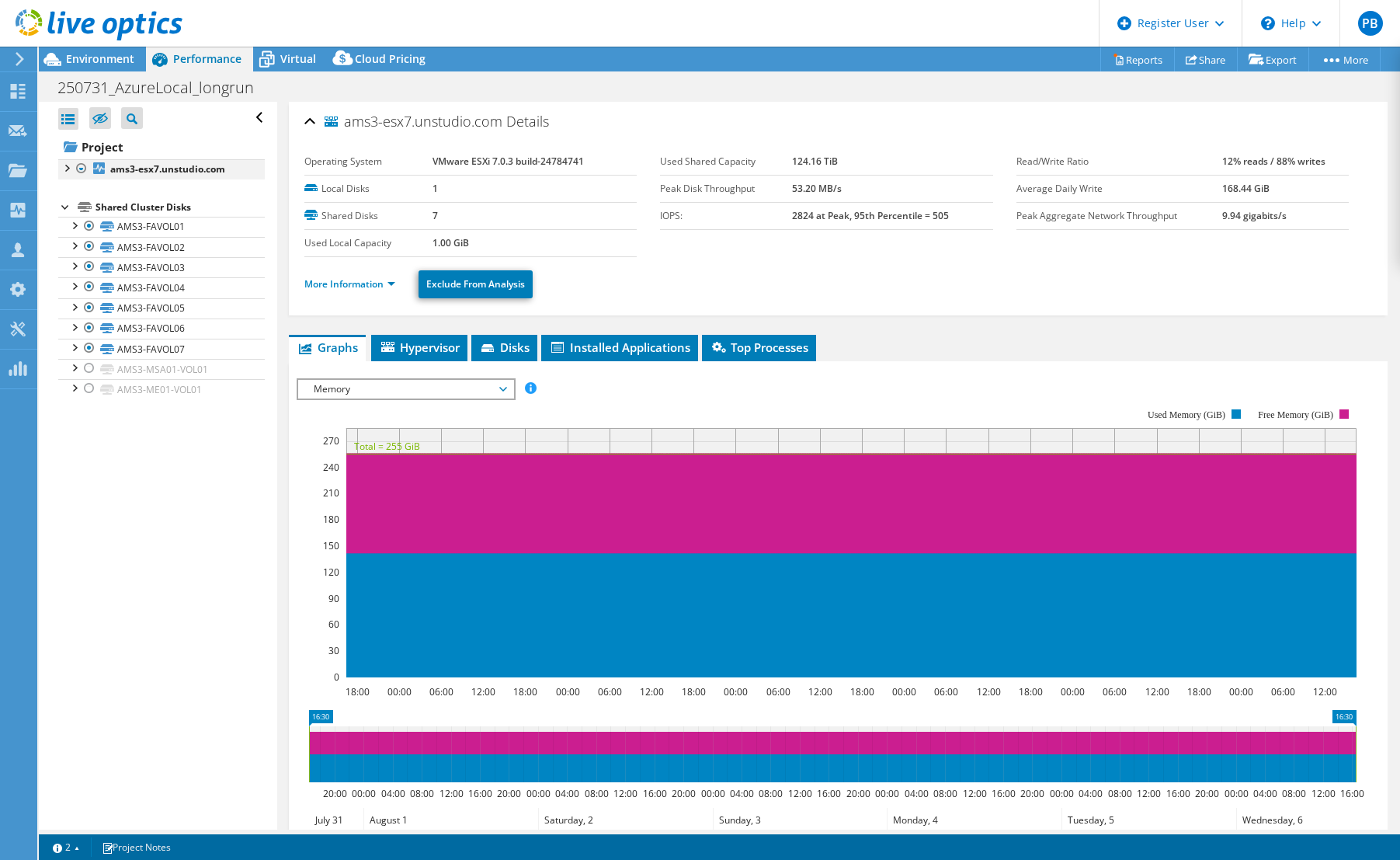 click at bounding box center [66, 167] 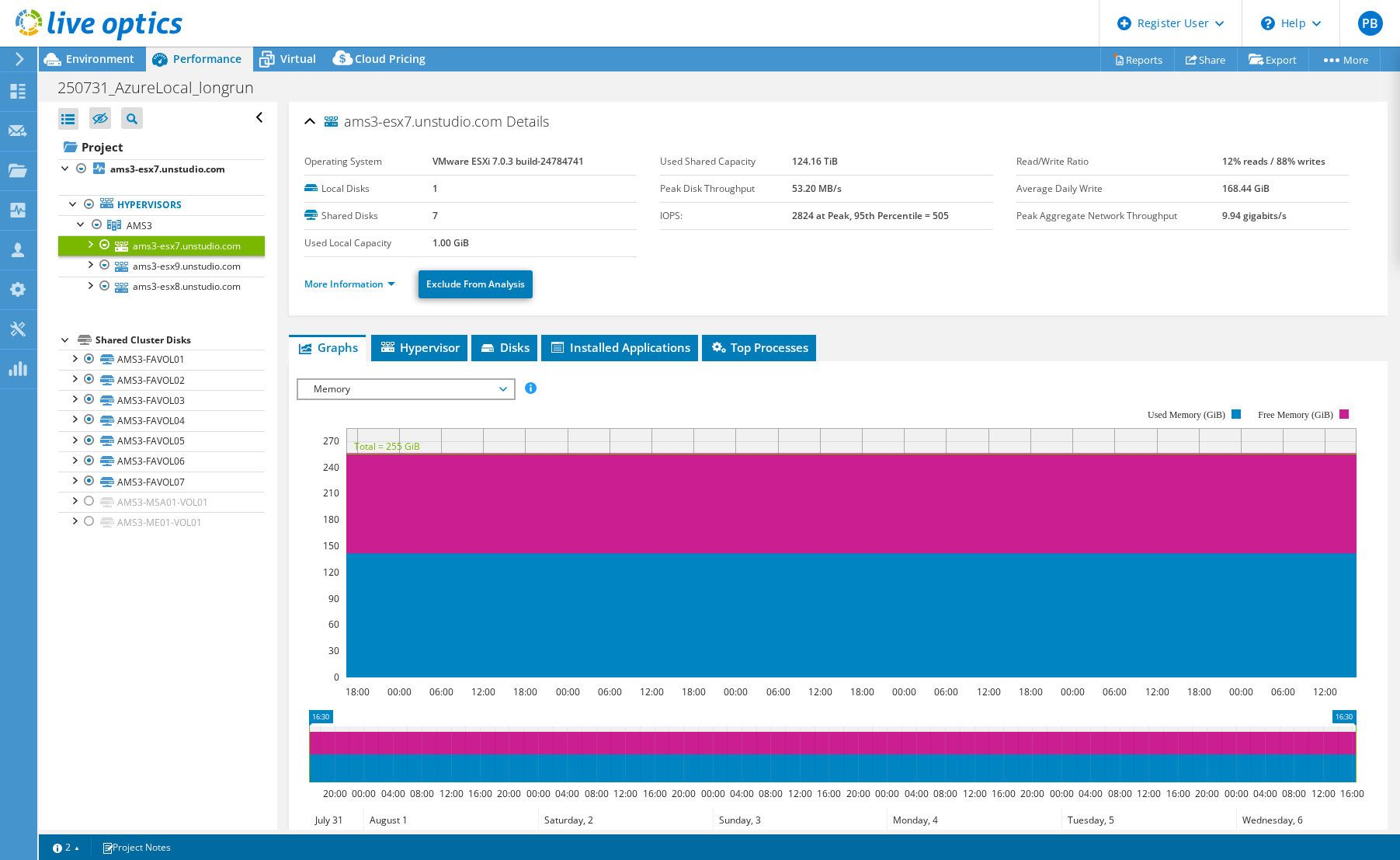 click at bounding box center (66, 339) 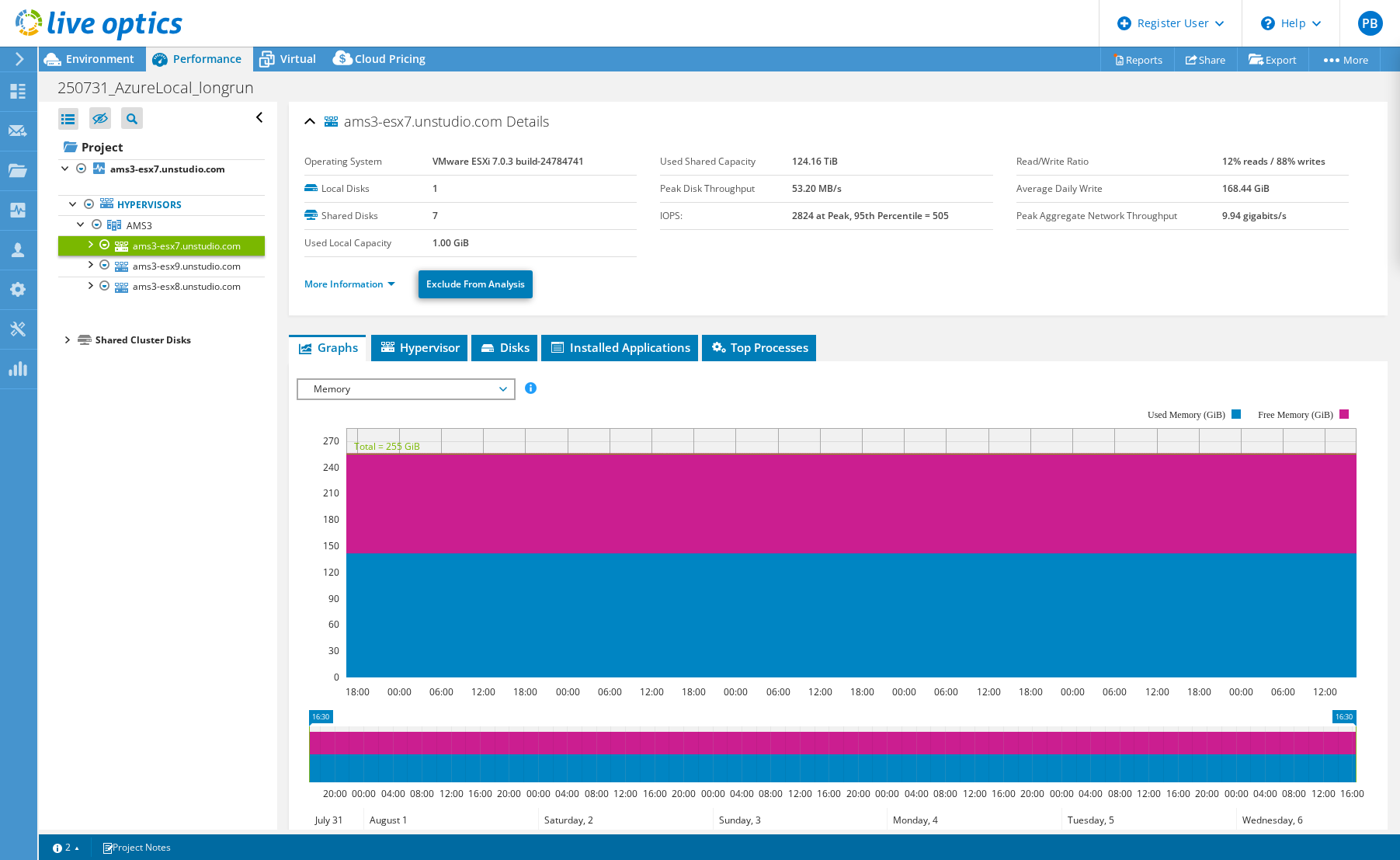 click at bounding box center (66, 339) 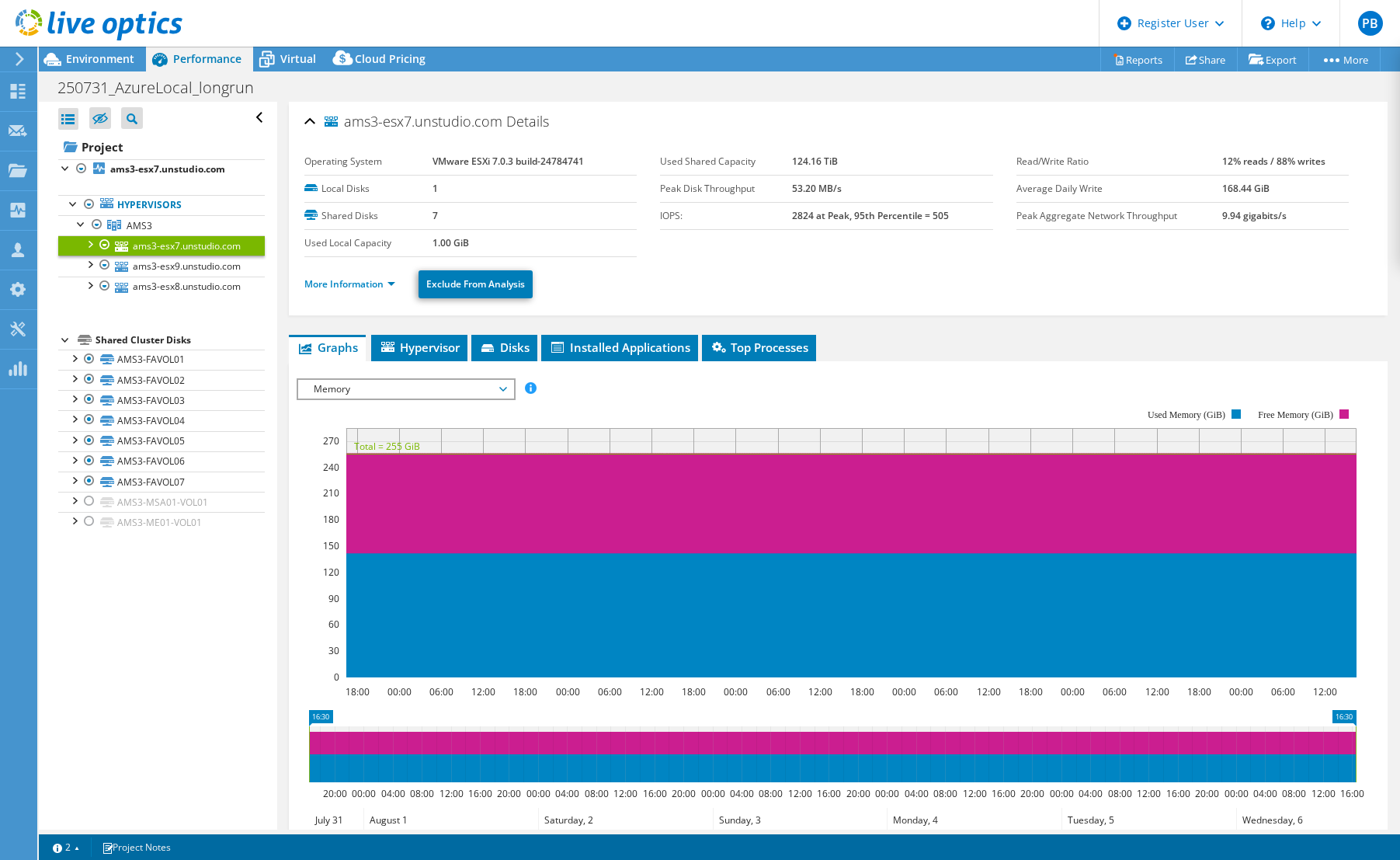 click at bounding box center [89, 243] 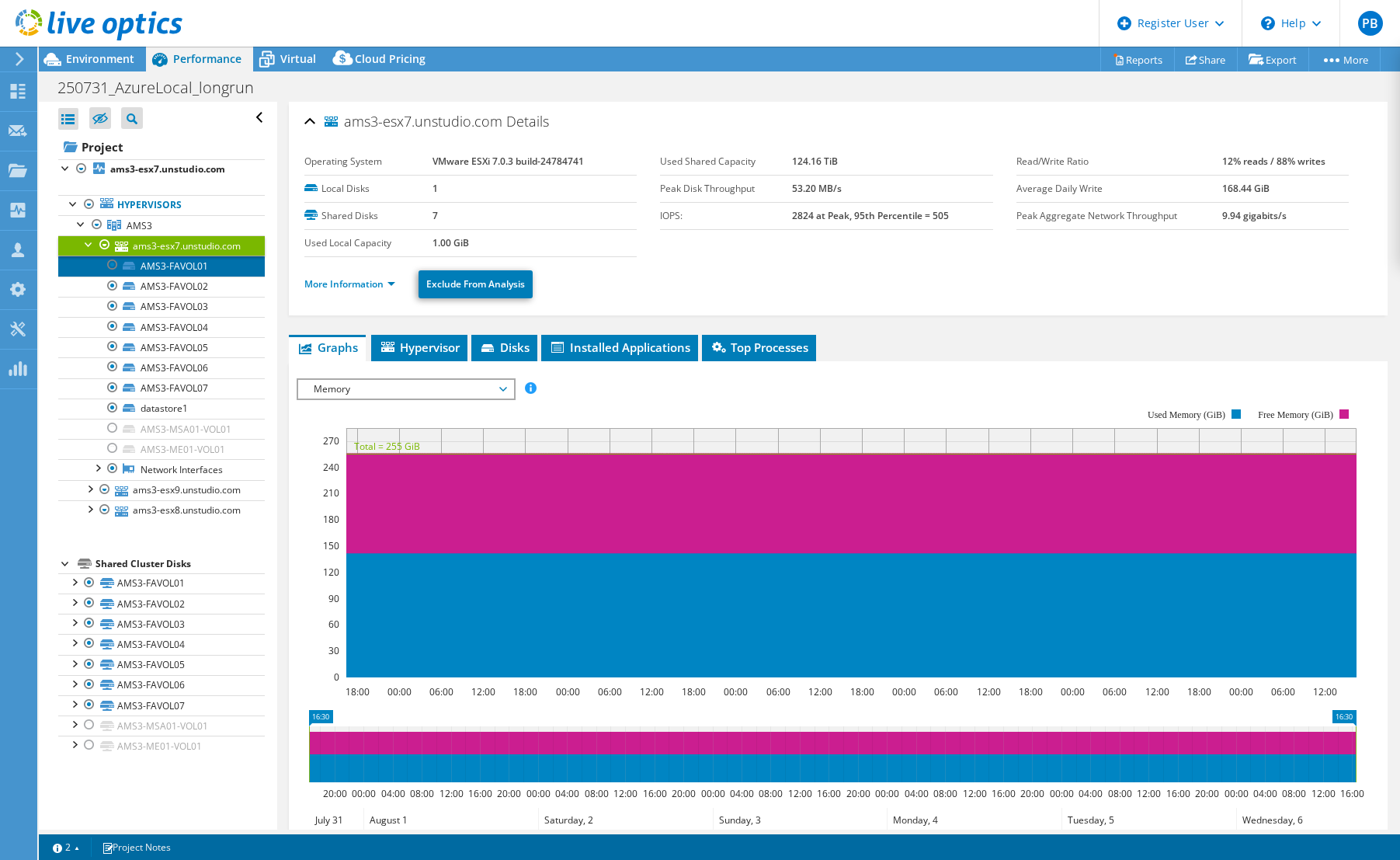click on "AMS3-FAVOL01" at bounding box center [162, 266] 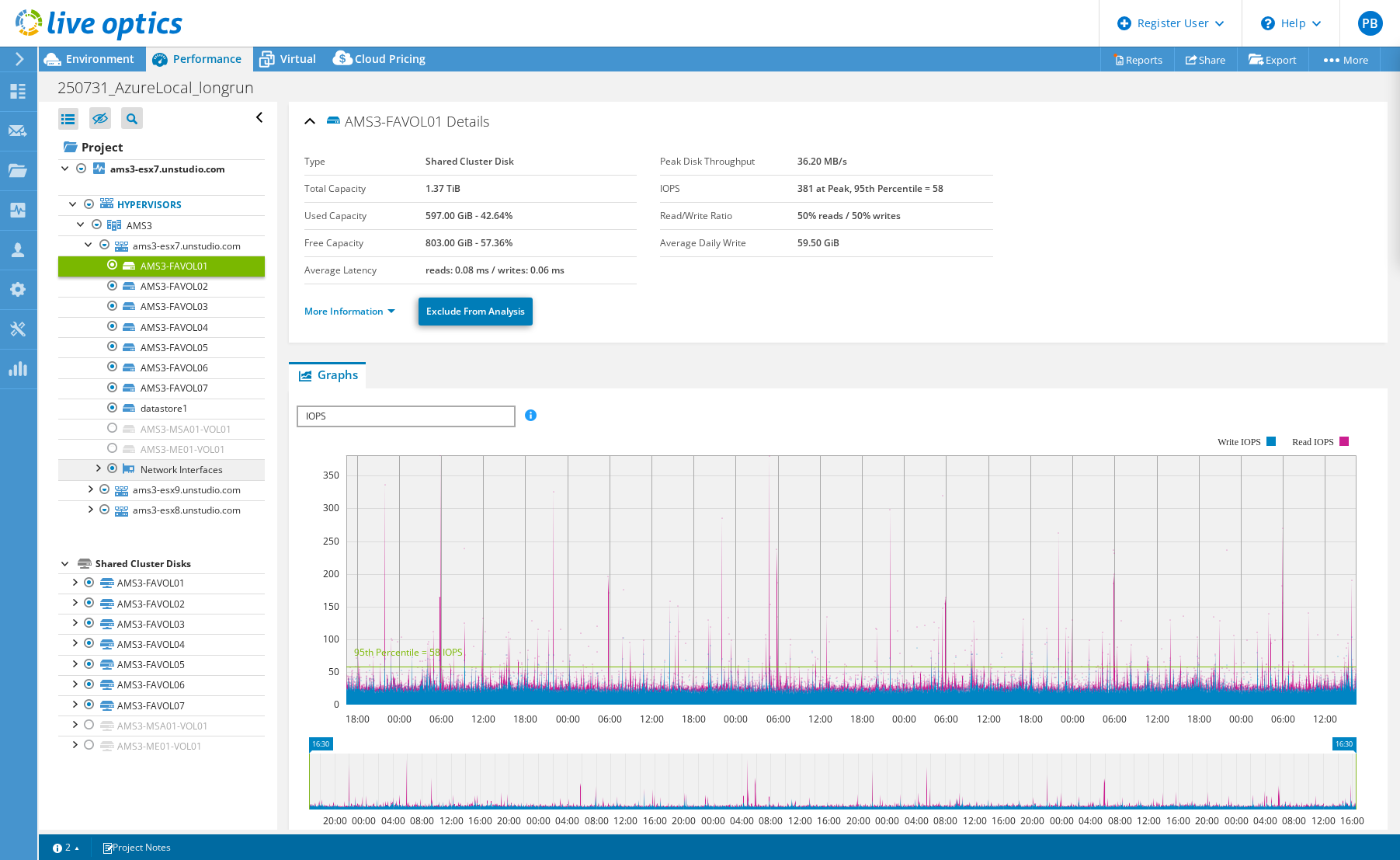 click on "Network Interfaces" at bounding box center [162, 469] 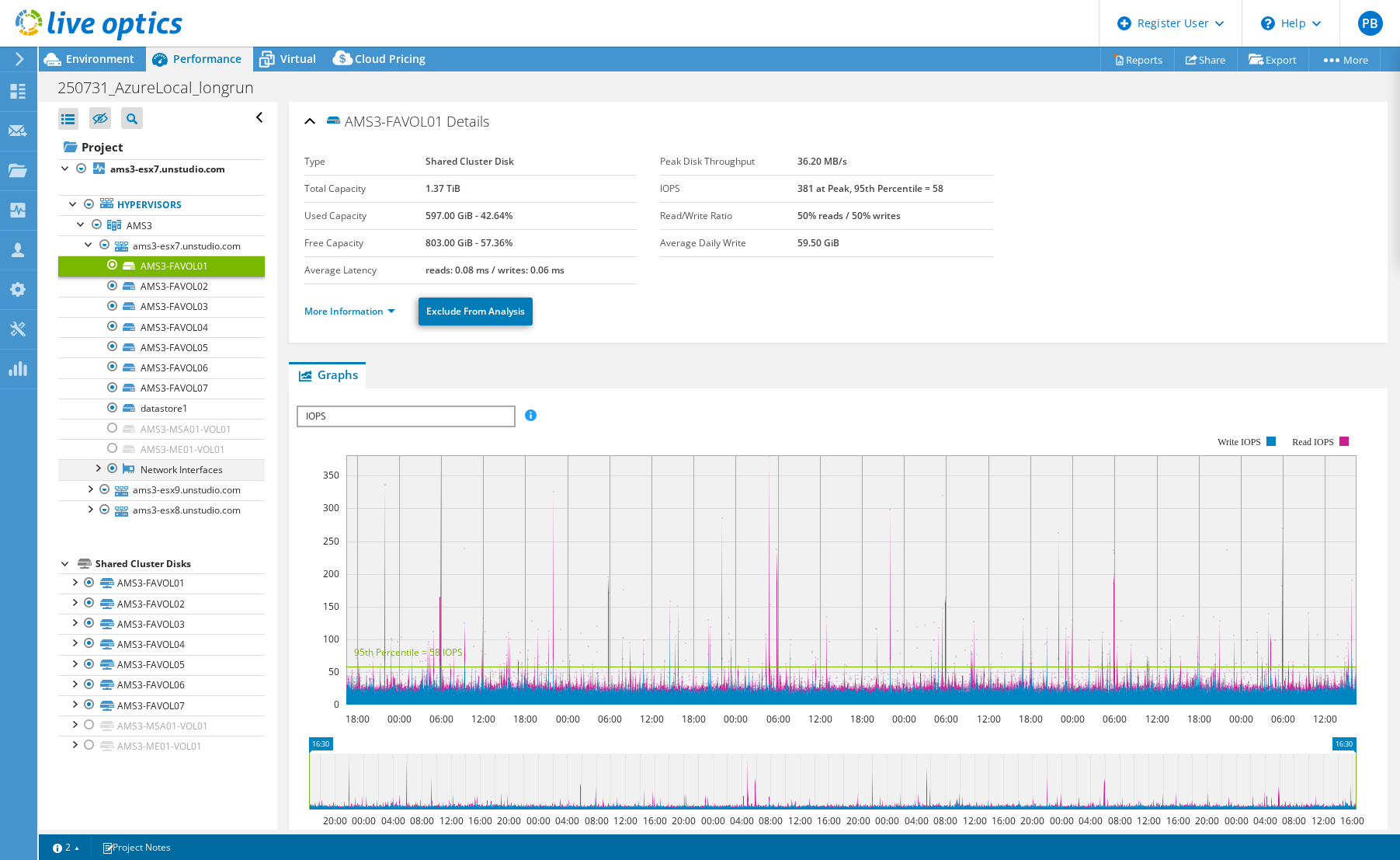 click at bounding box center (97, 467) 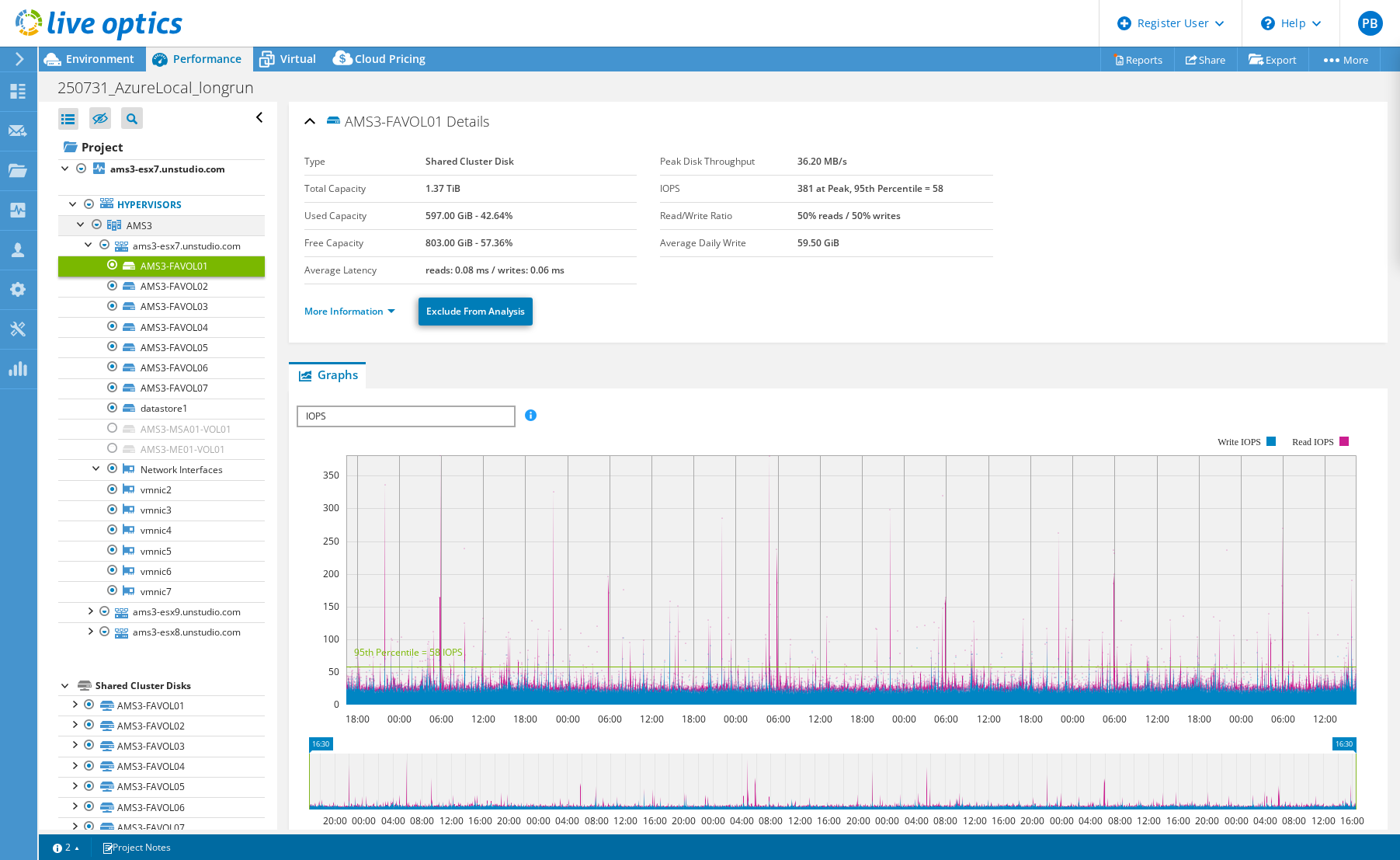 click at bounding box center [82, 223] 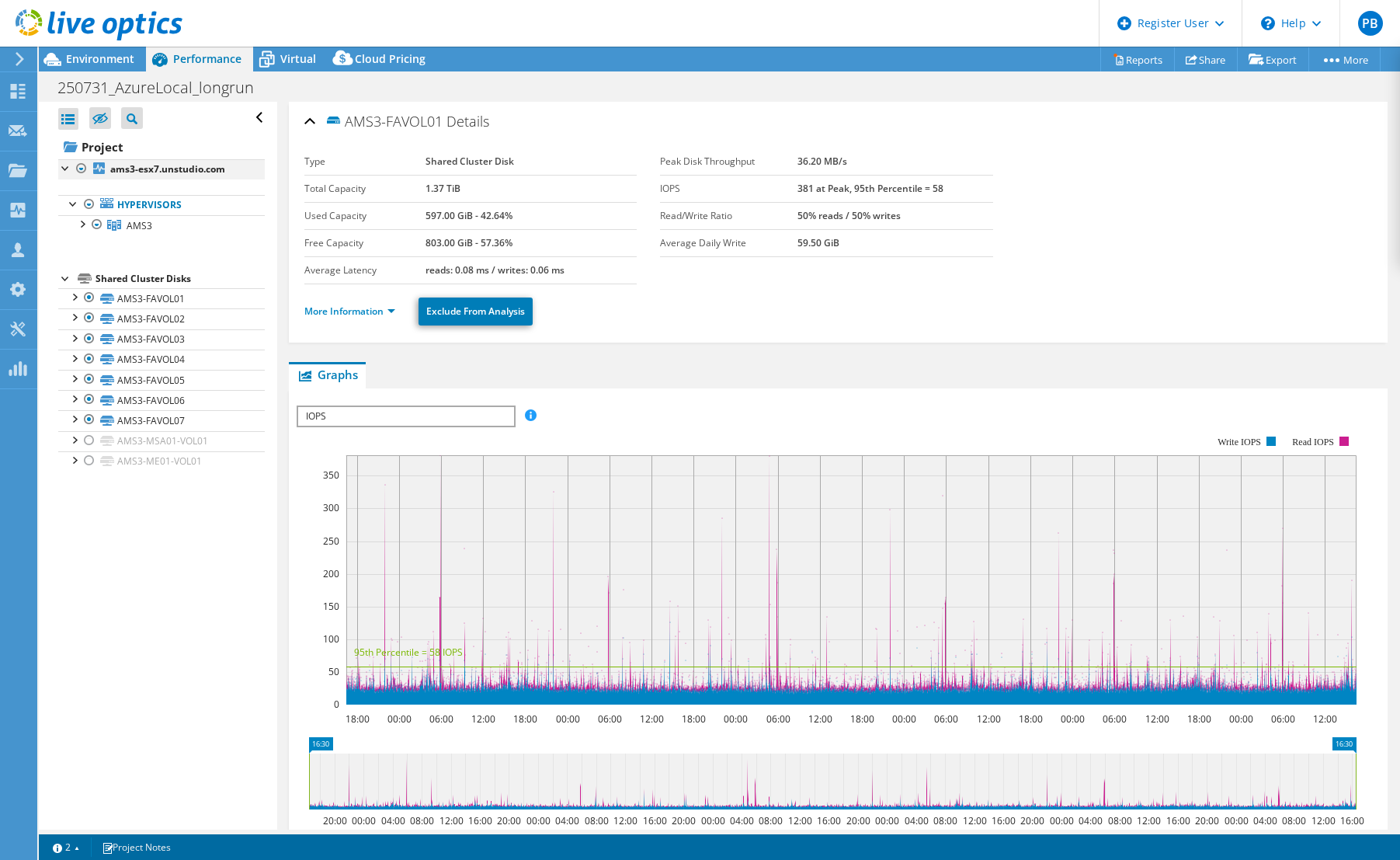click at bounding box center [66, 167] 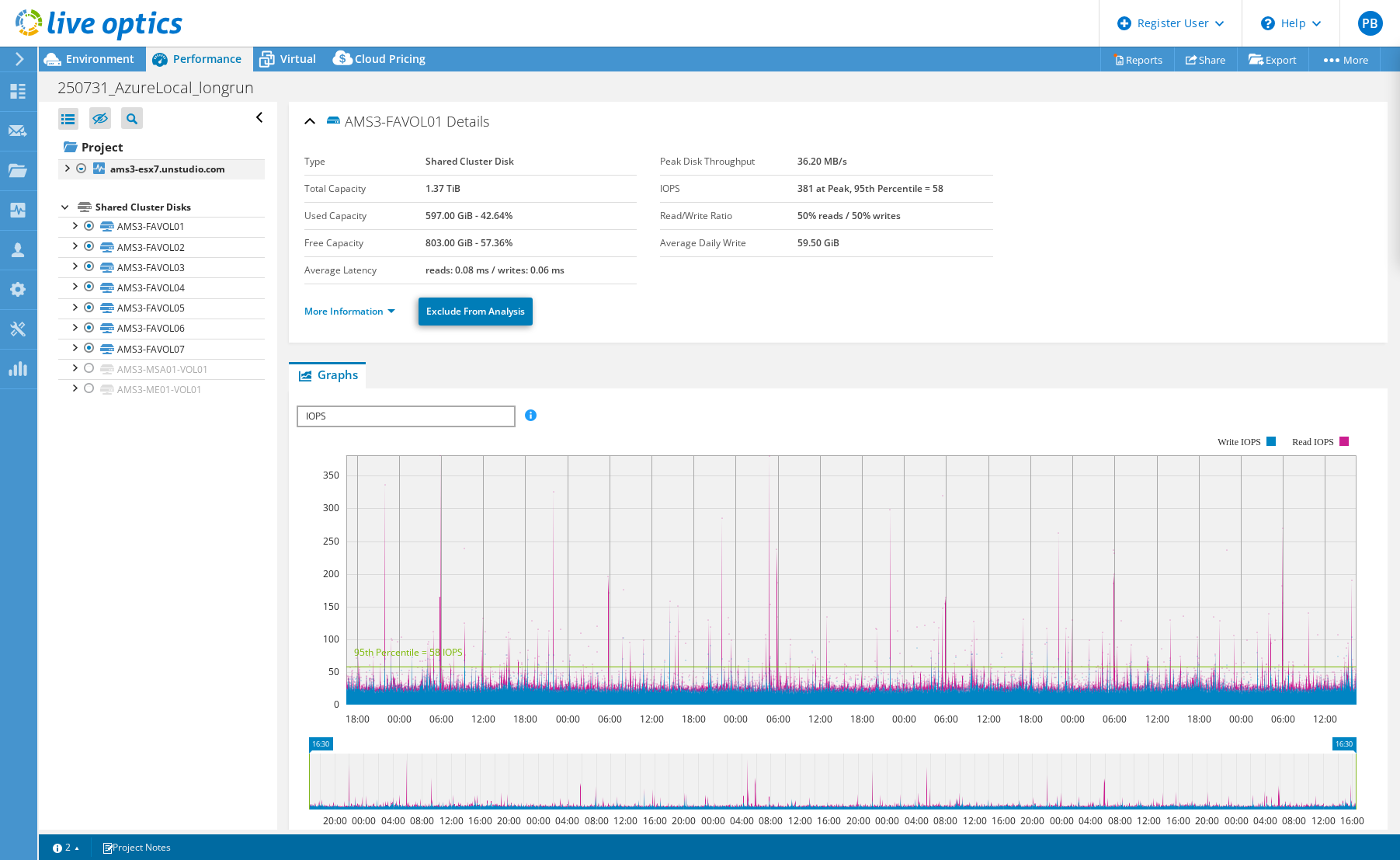 click at bounding box center [66, 167] 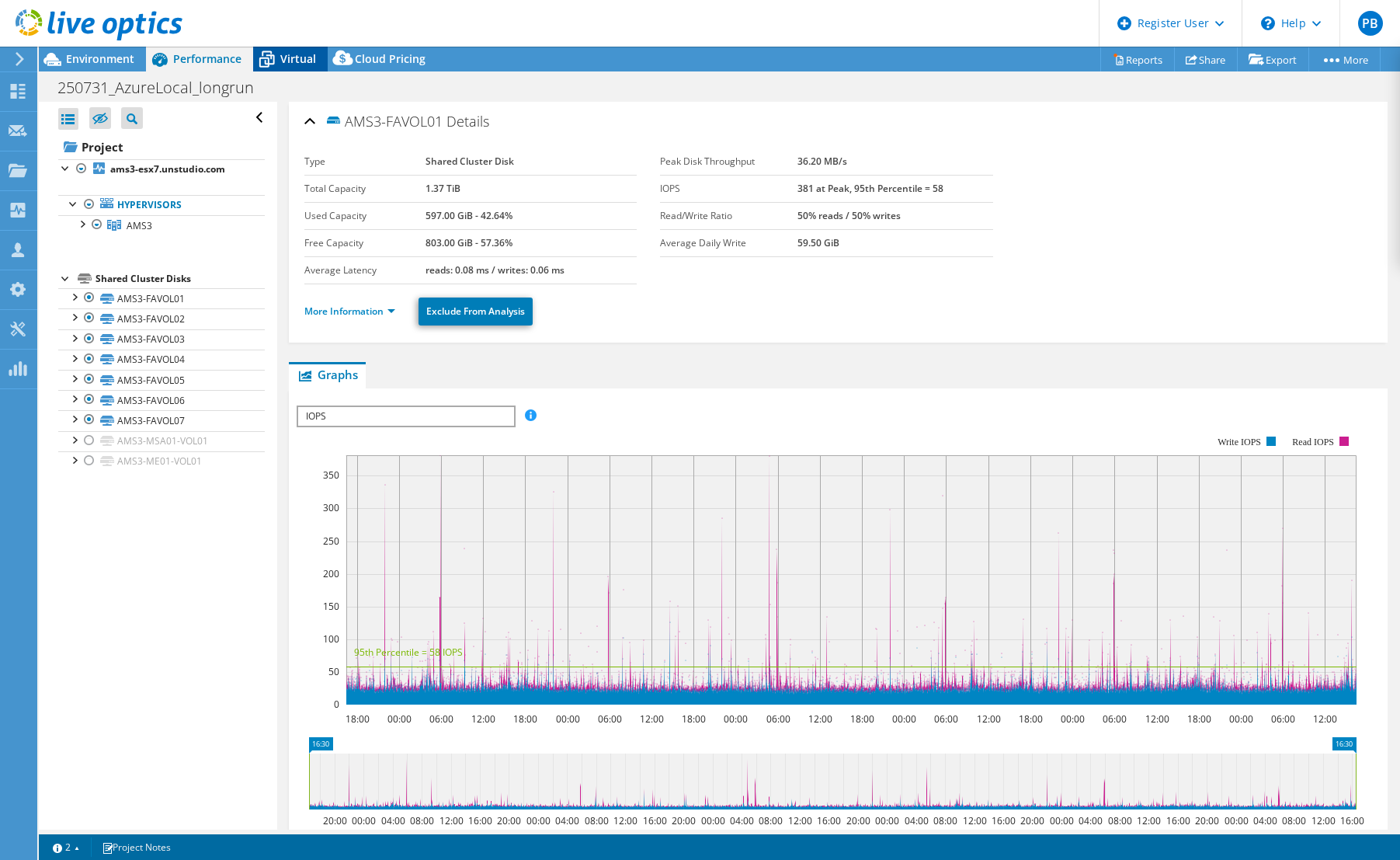 click on "Virtual" at bounding box center (298, 58) 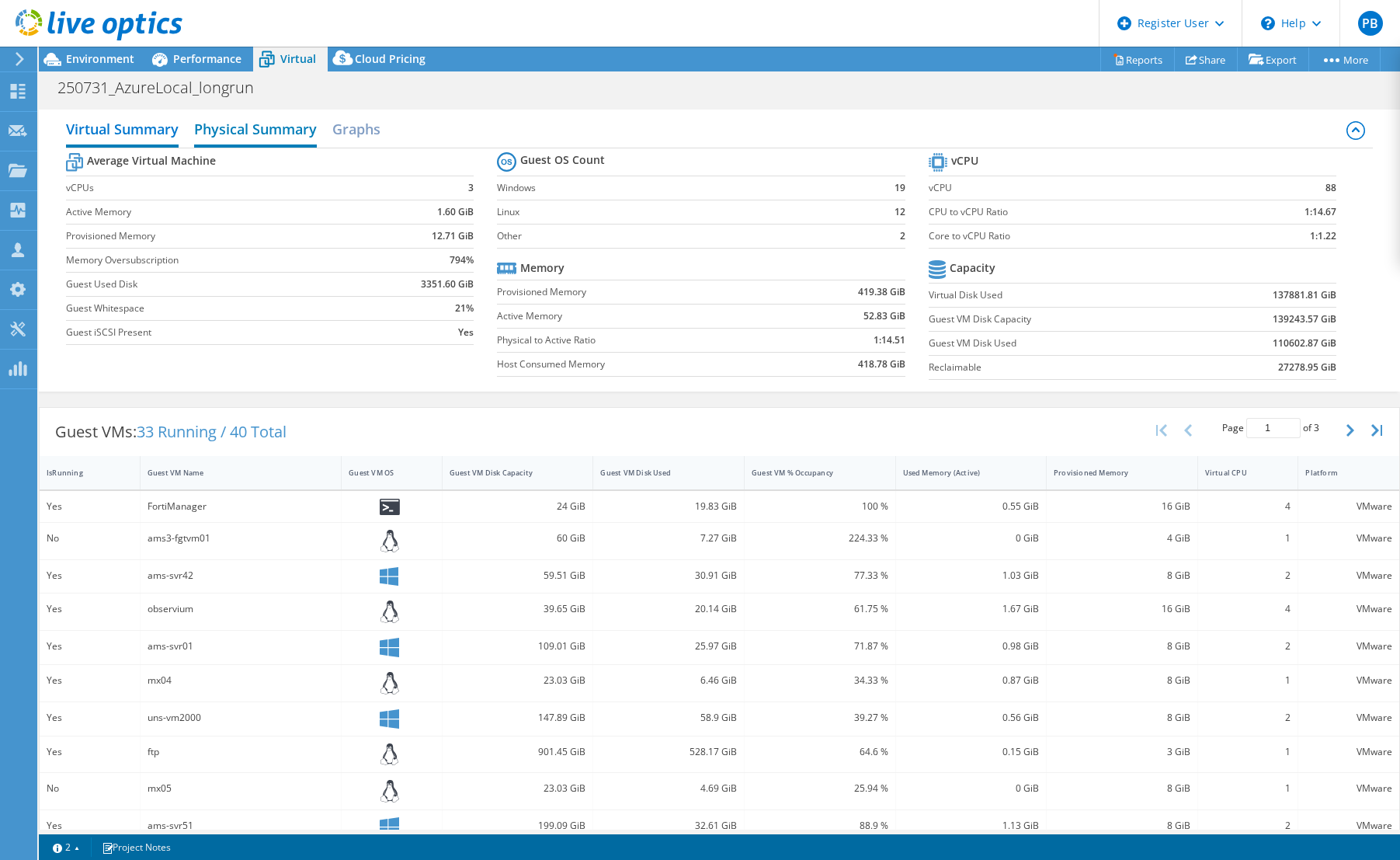 click on "Physical Summary" at bounding box center [255, 131] 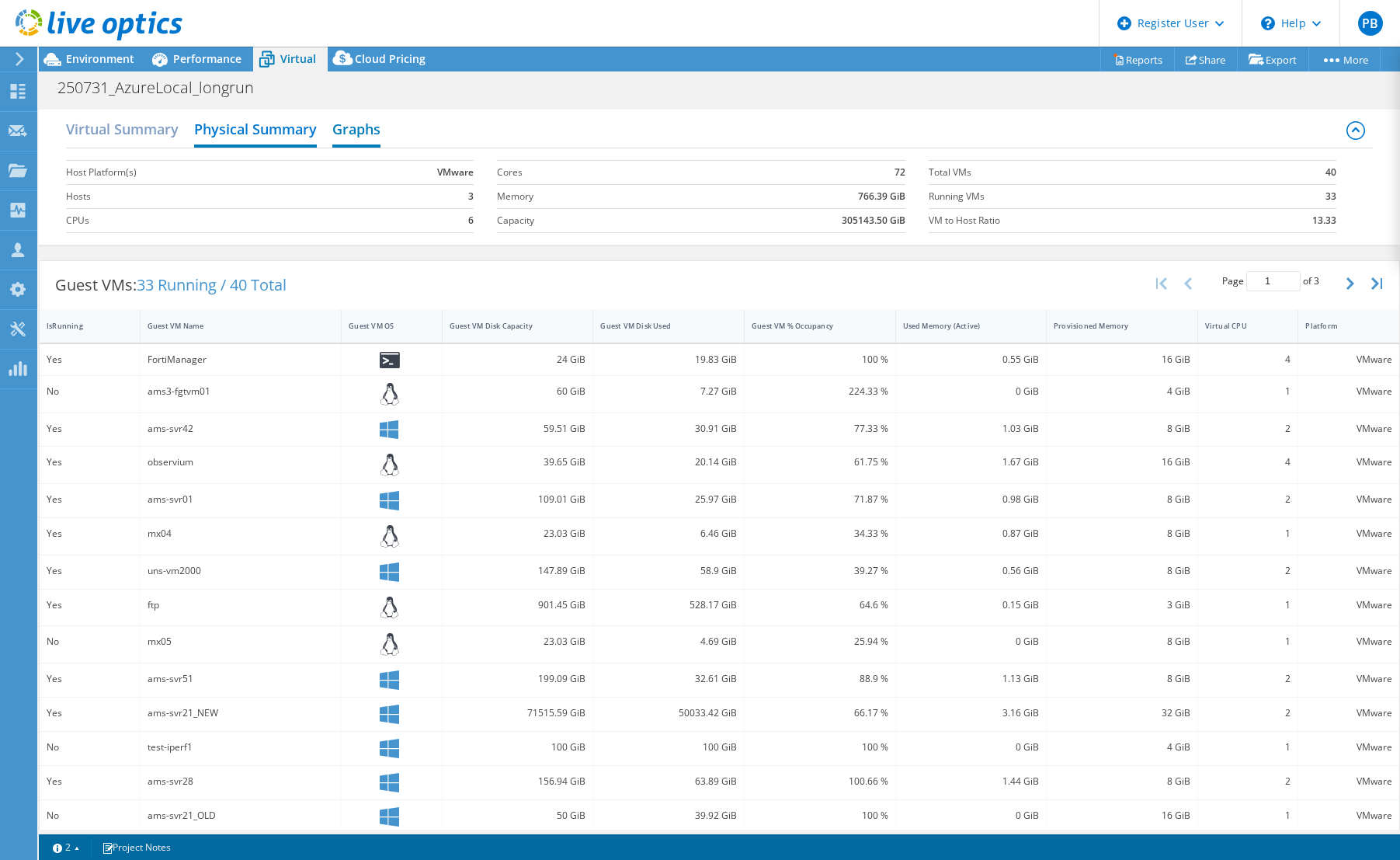 click on "Graphs" at bounding box center (356, 131) 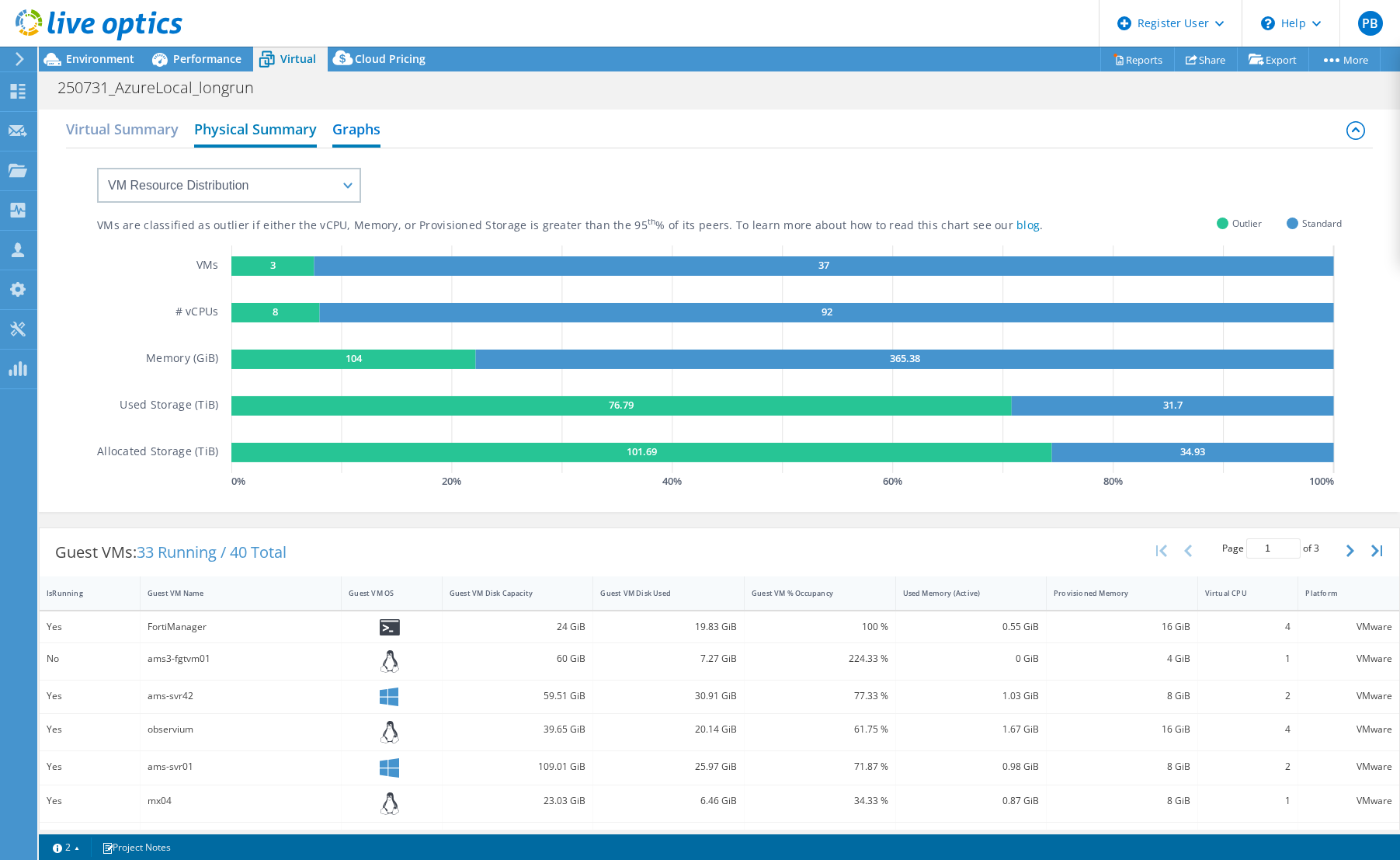 click on "Physical Summary" at bounding box center [255, 131] 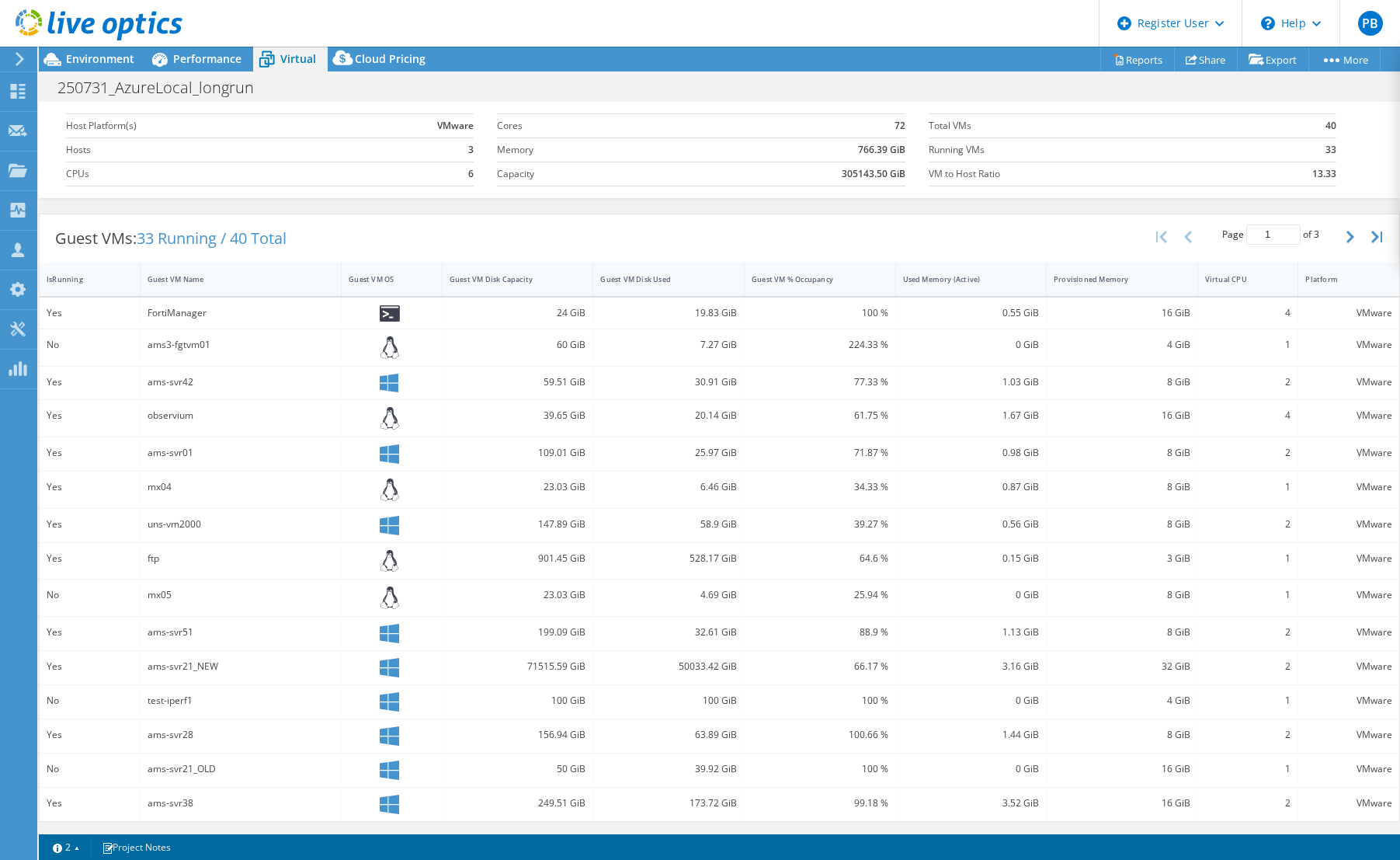 scroll, scrollTop: 0, scrollLeft: 0, axis: both 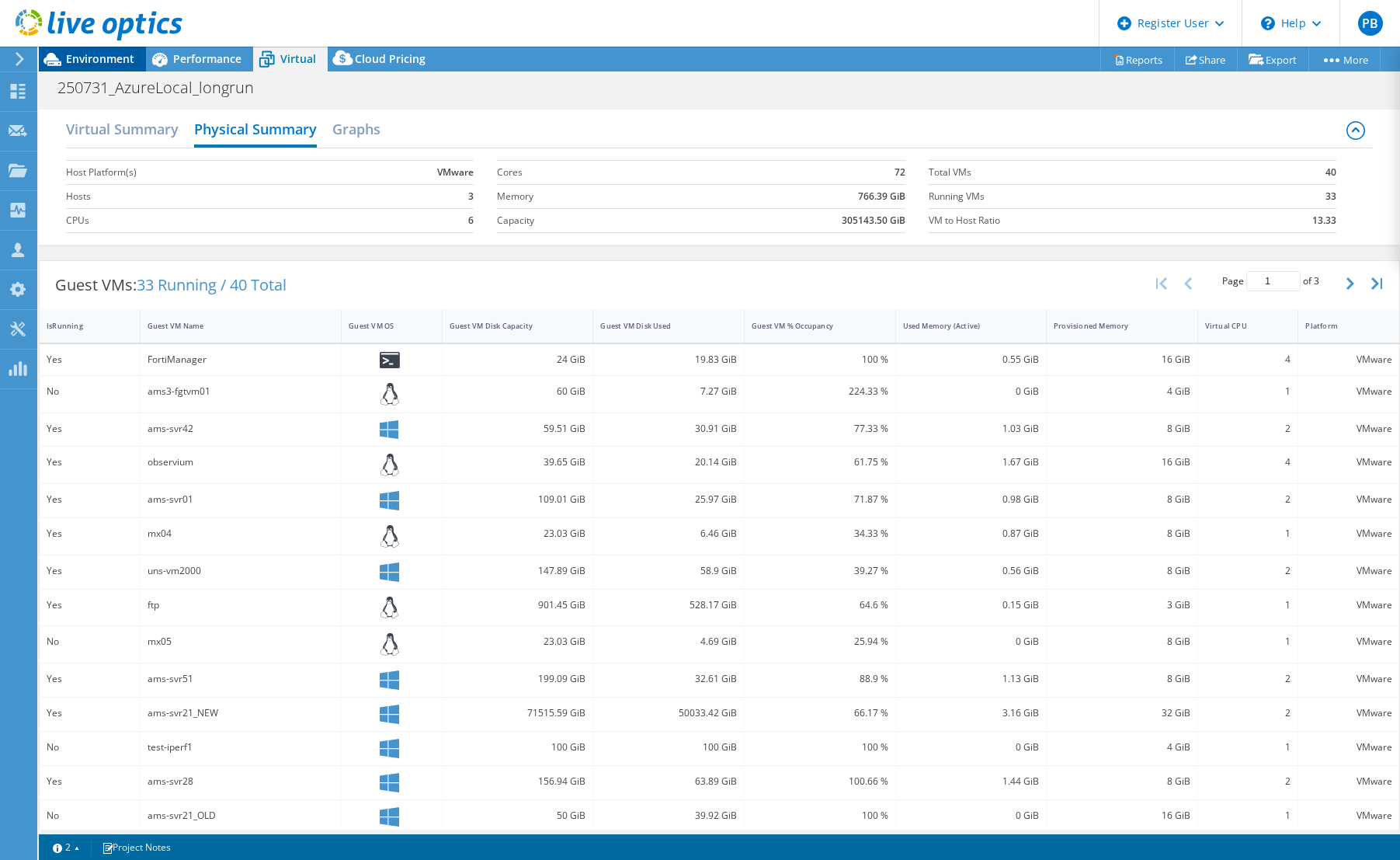 click on "Environment" at bounding box center [100, 58] 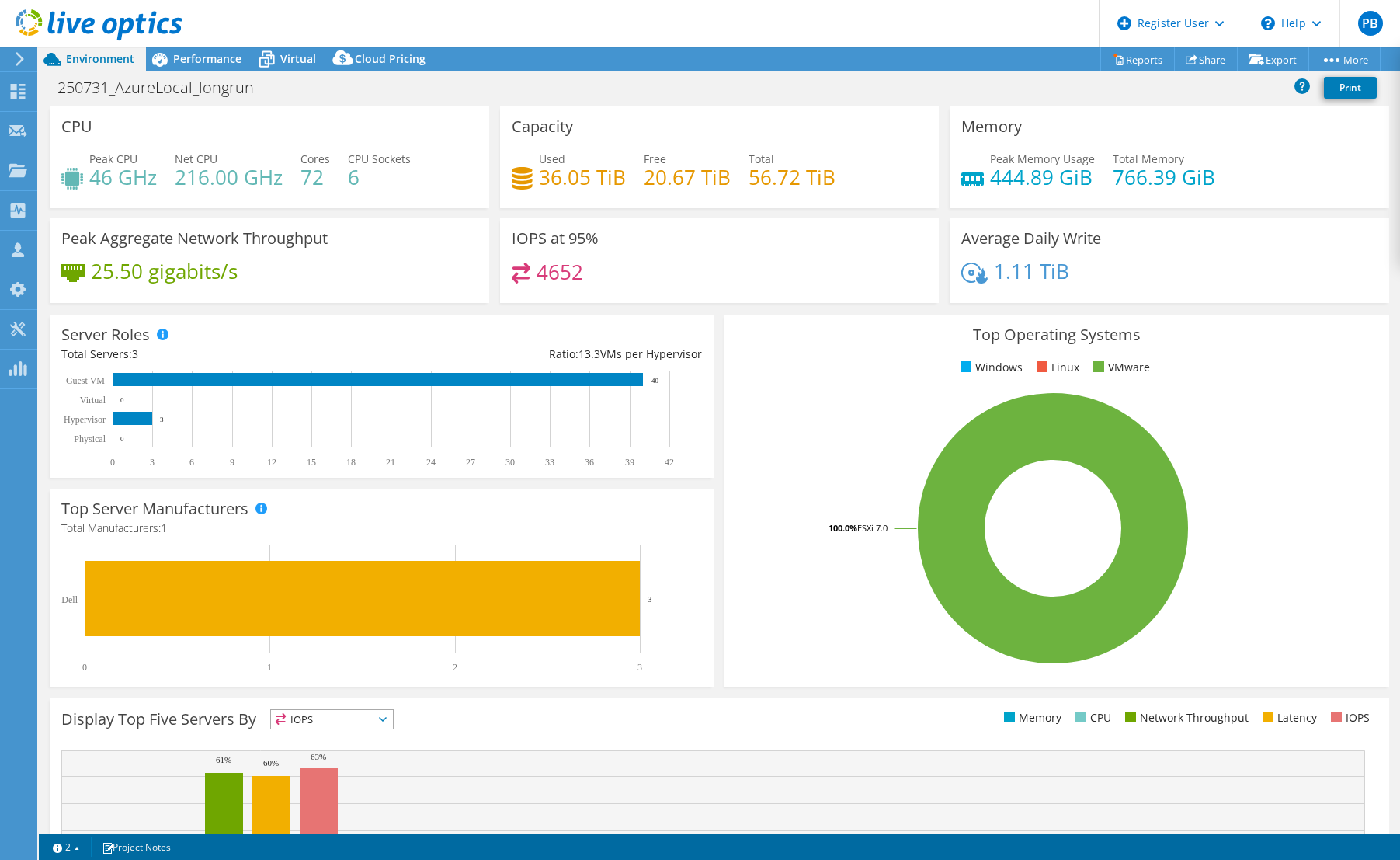 click on "25.50 gigabits/s" at bounding box center [269, 279] 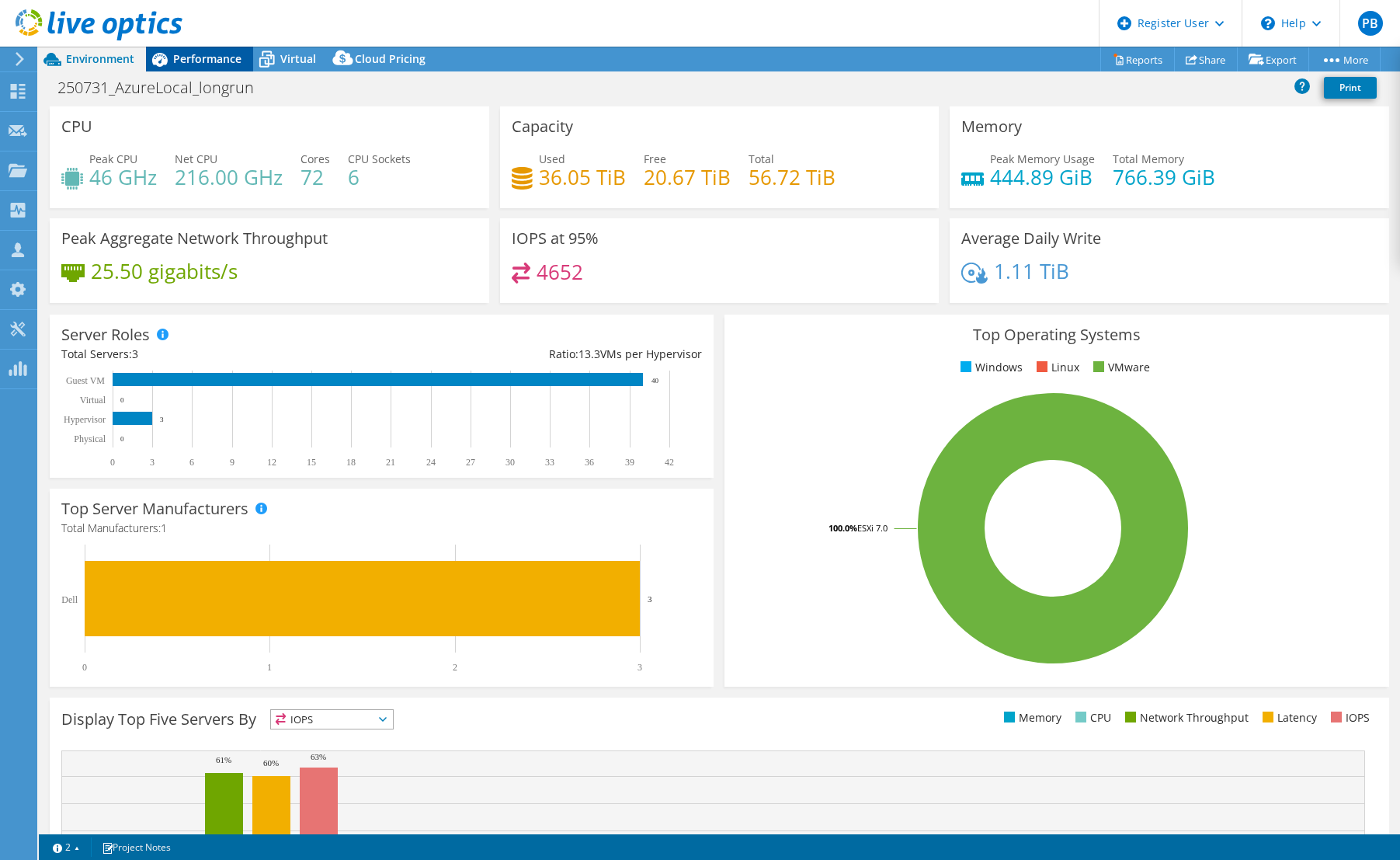 click on "Performance" at bounding box center [207, 58] 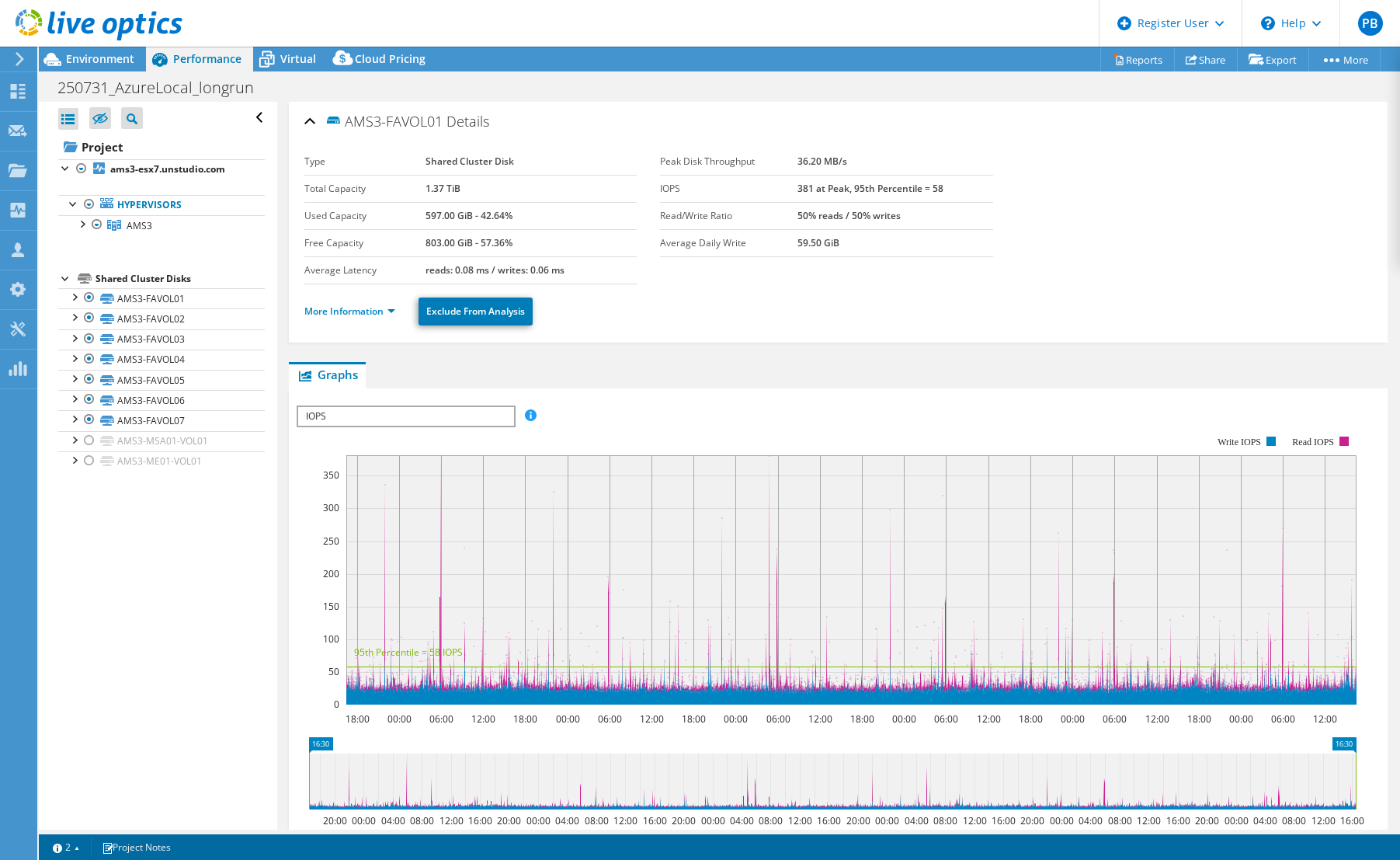 click on "Project Actions
Project Actions
Reports
Share
Export
vSAN ReadyNode Sizer" at bounding box center (719, 59) 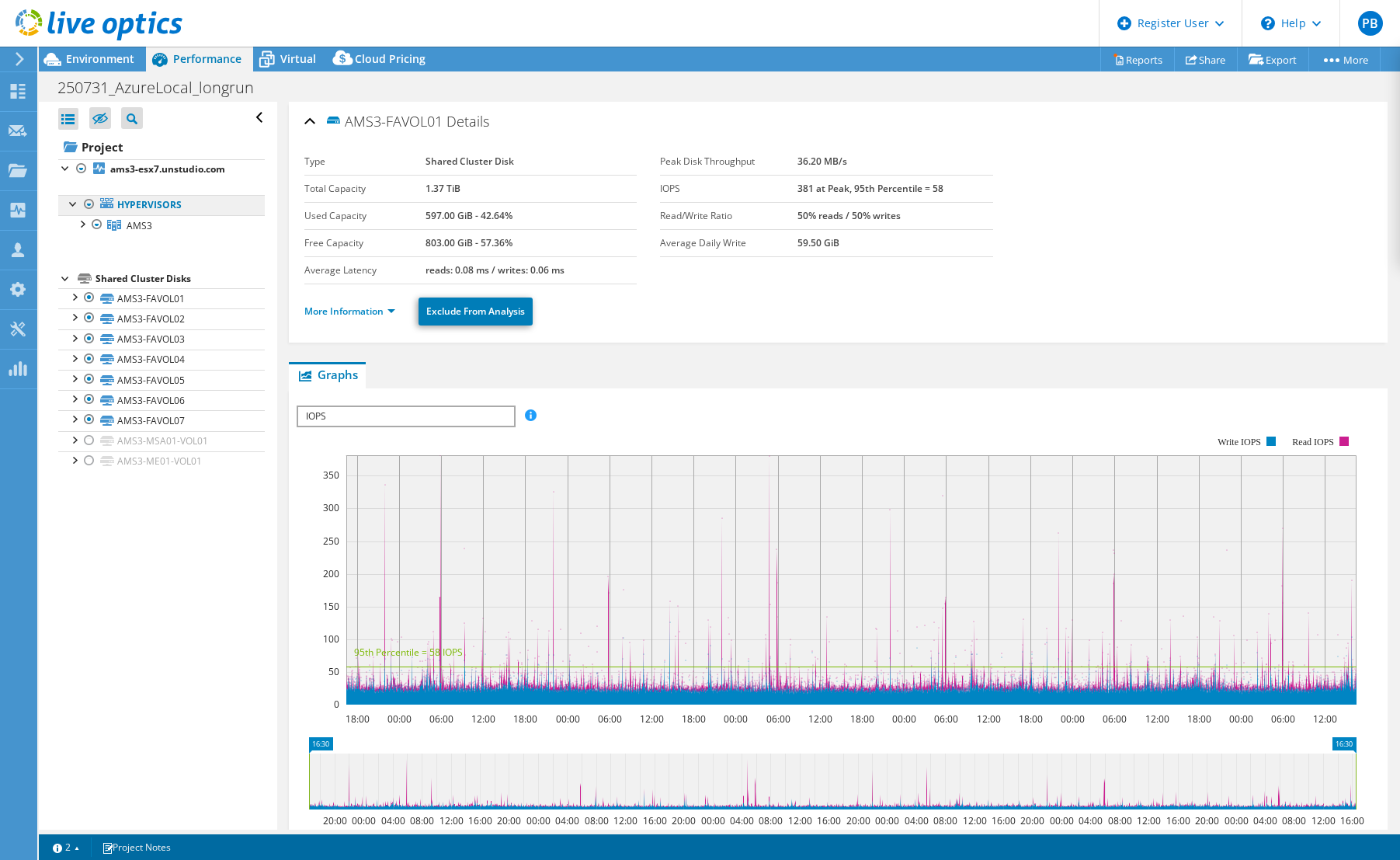 click on "Hypervisors" at bounding box center (162, 205) 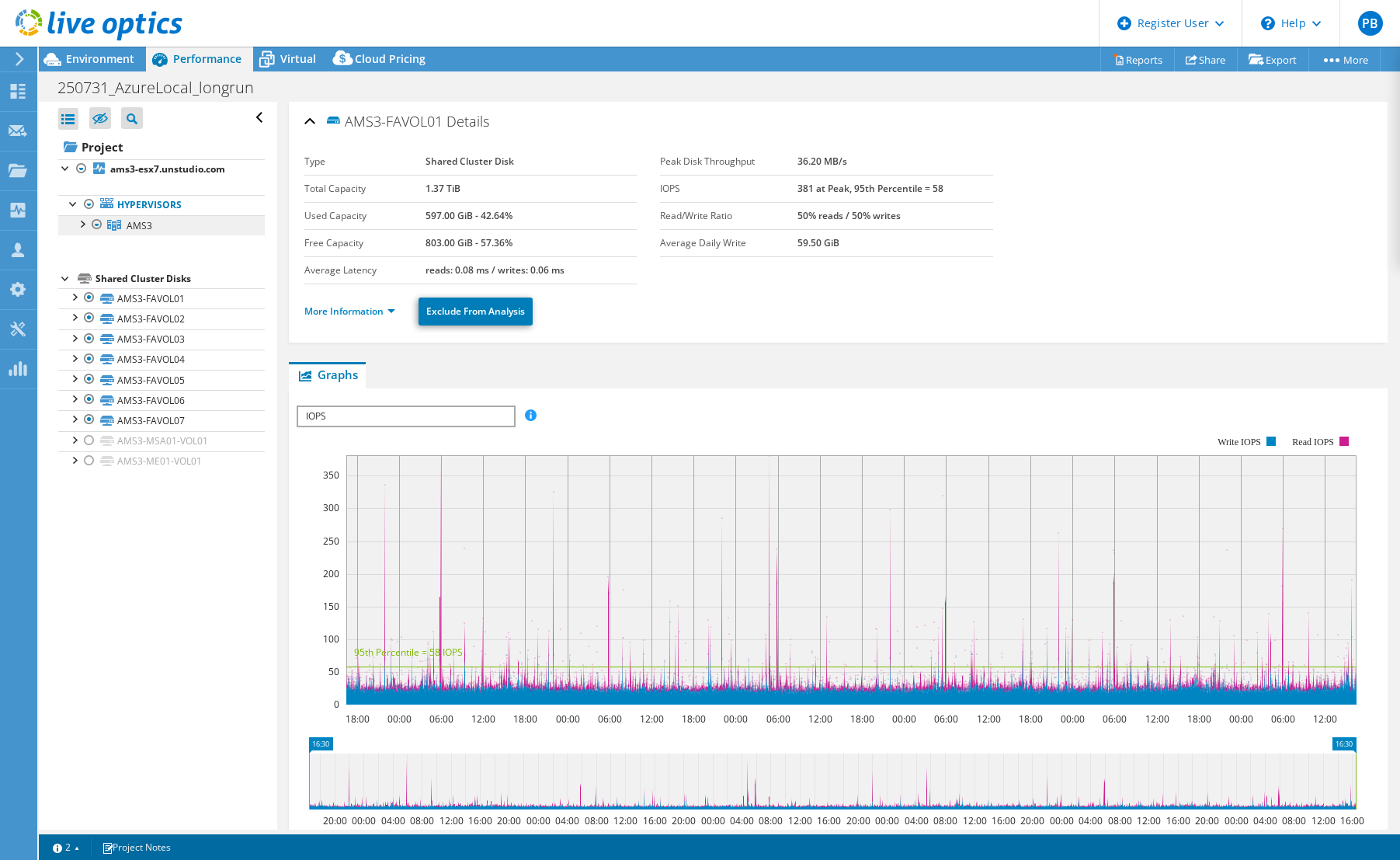 click on "AMS3" at bounding box center [139, 225] 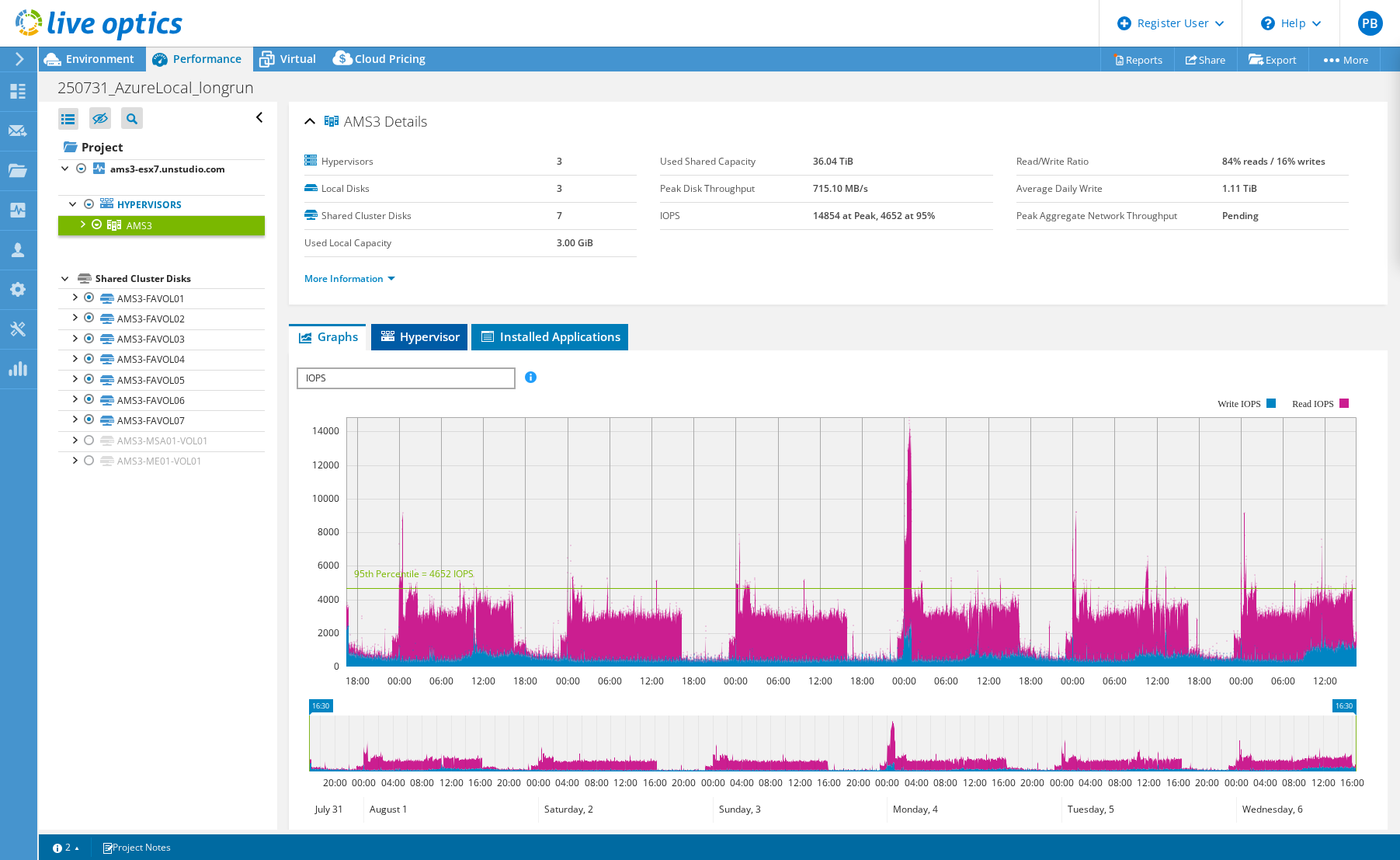 click on "Hypervisor" at bounding box center (419, 336) 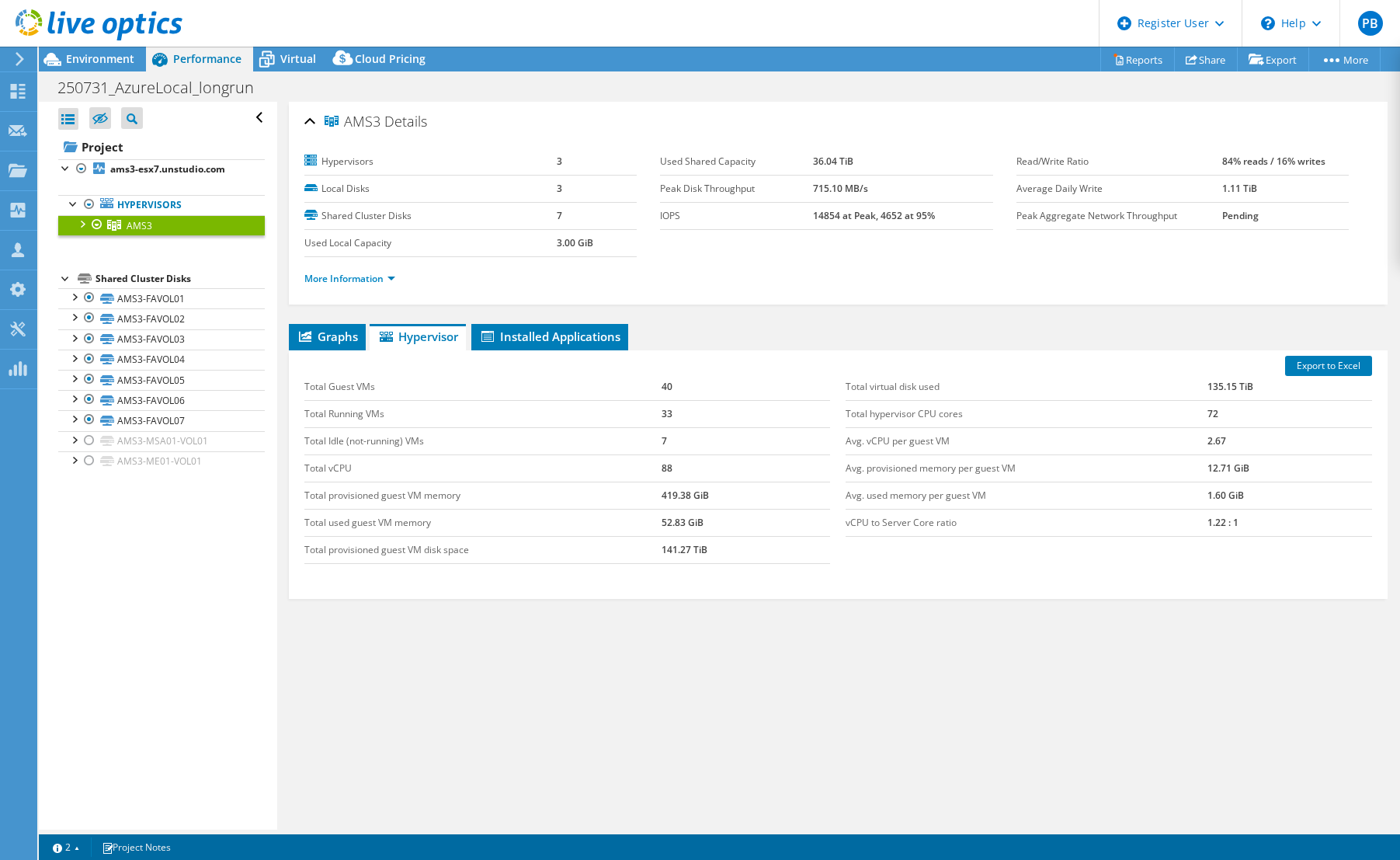 click on "AMS3
Details
Hypervisors
3
Local Disks
3
Shared Cluster Disks
7
Used Local Capacity
3.00 GiB" at bounding box center [838, 465] 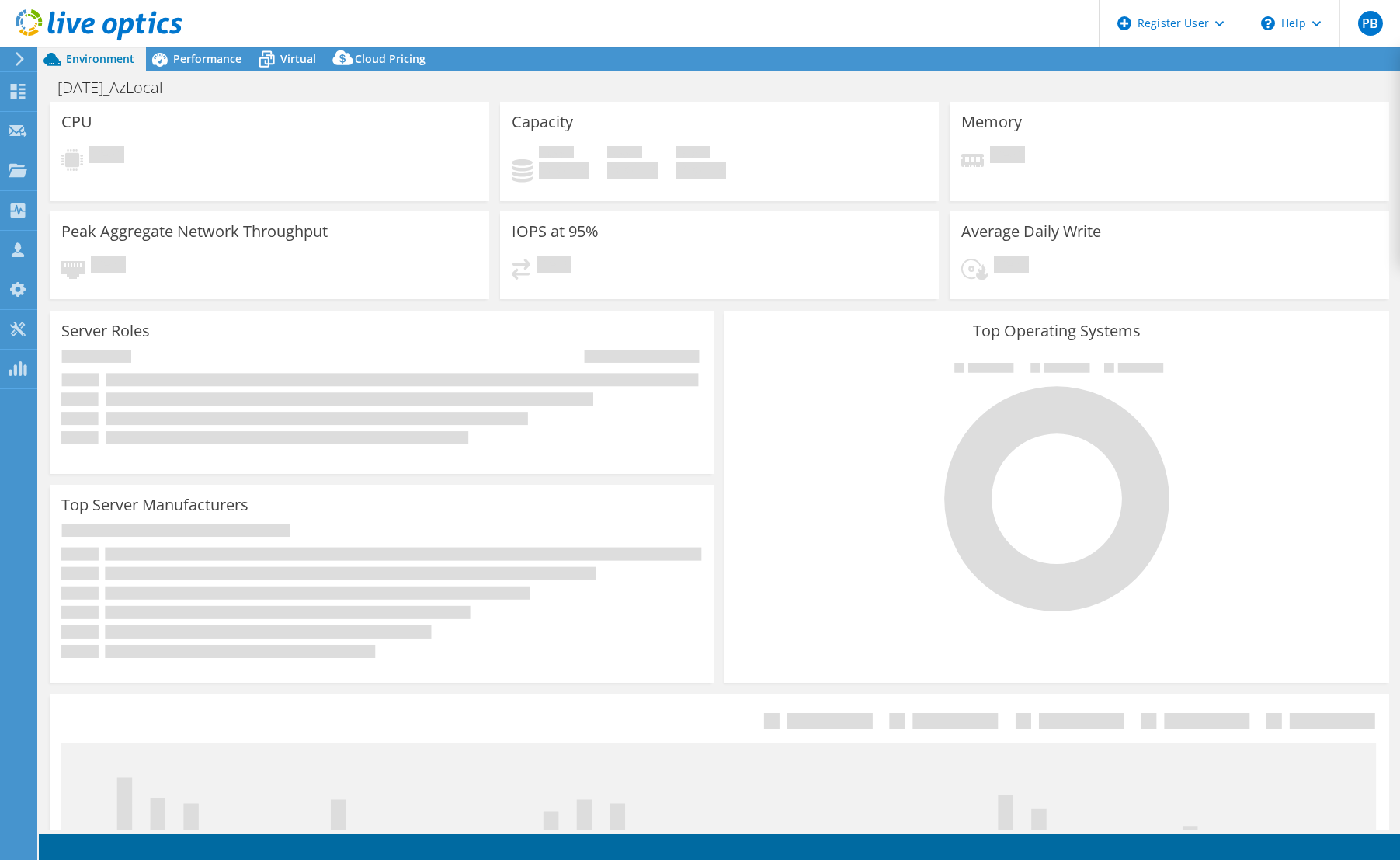 scroll, scrollTop: 0, scrollLeft: 0, axis: both 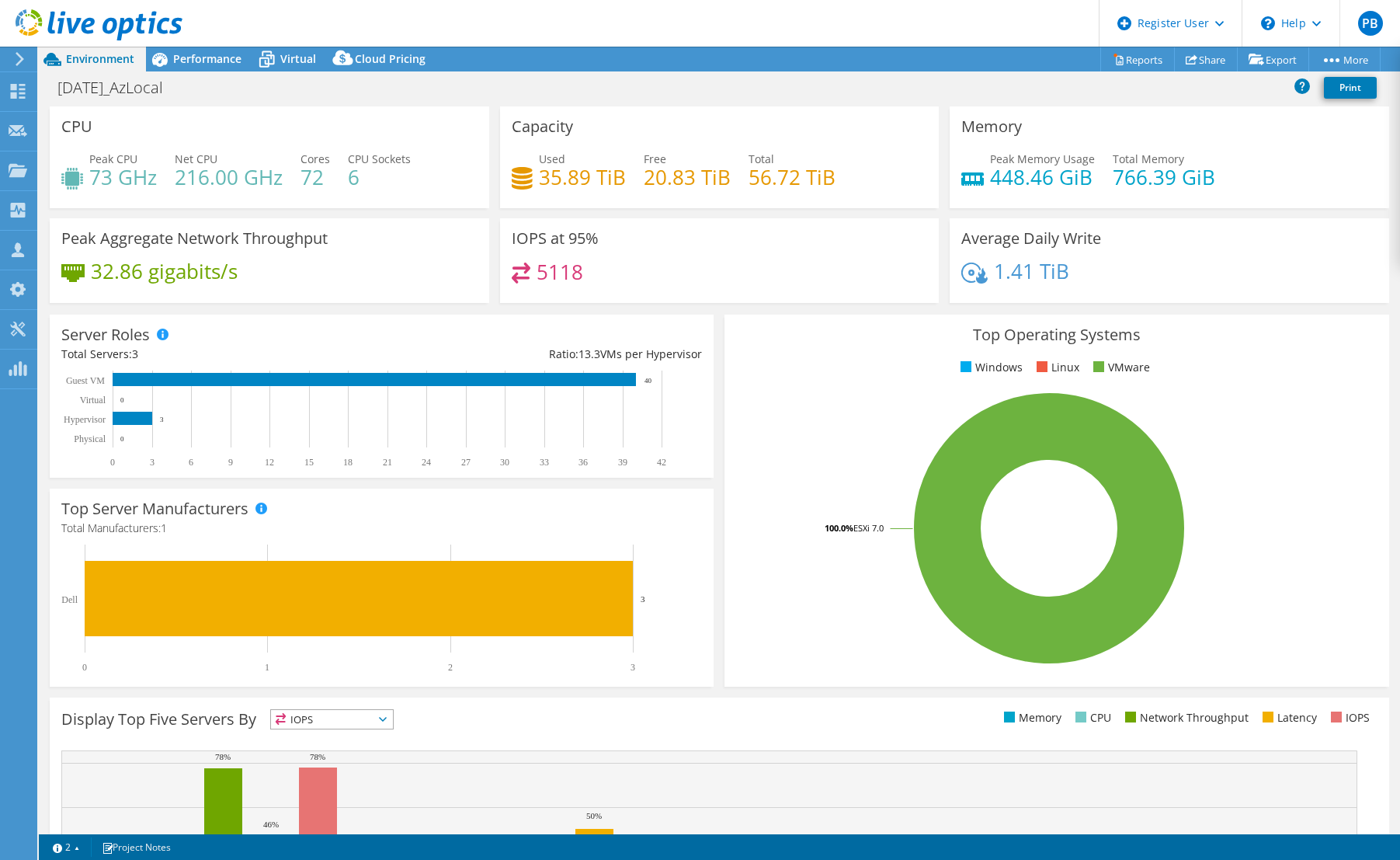 click on "Top Operating Systems
Windows
Linux
VMware
100.0%  ESXi 7.0" at bounding box center (1056, 500) 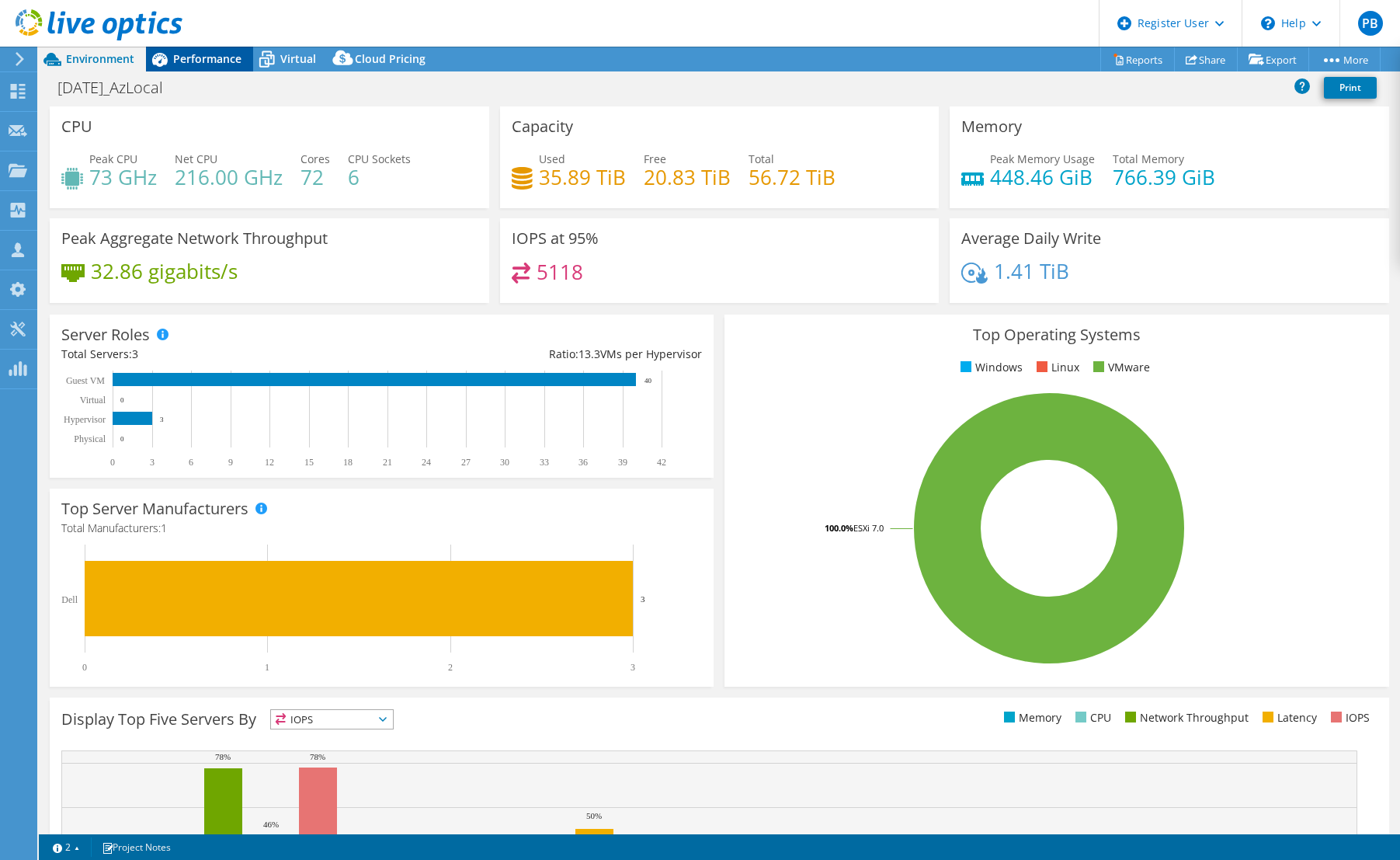 click on "Performance" at bounding box center (207, 58) 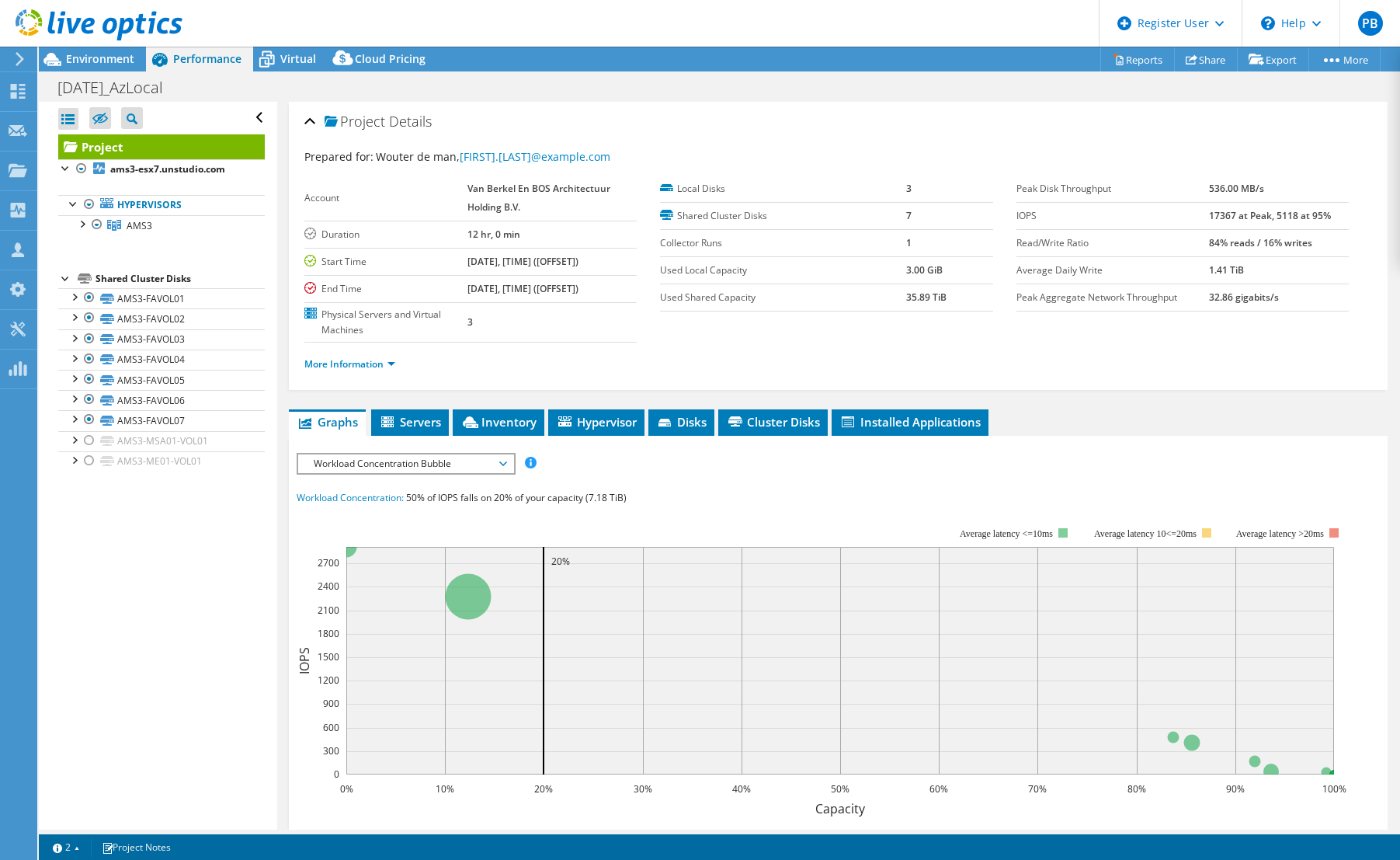 click on "Workload Concentration Bubble" at bounding box center (405, 464) 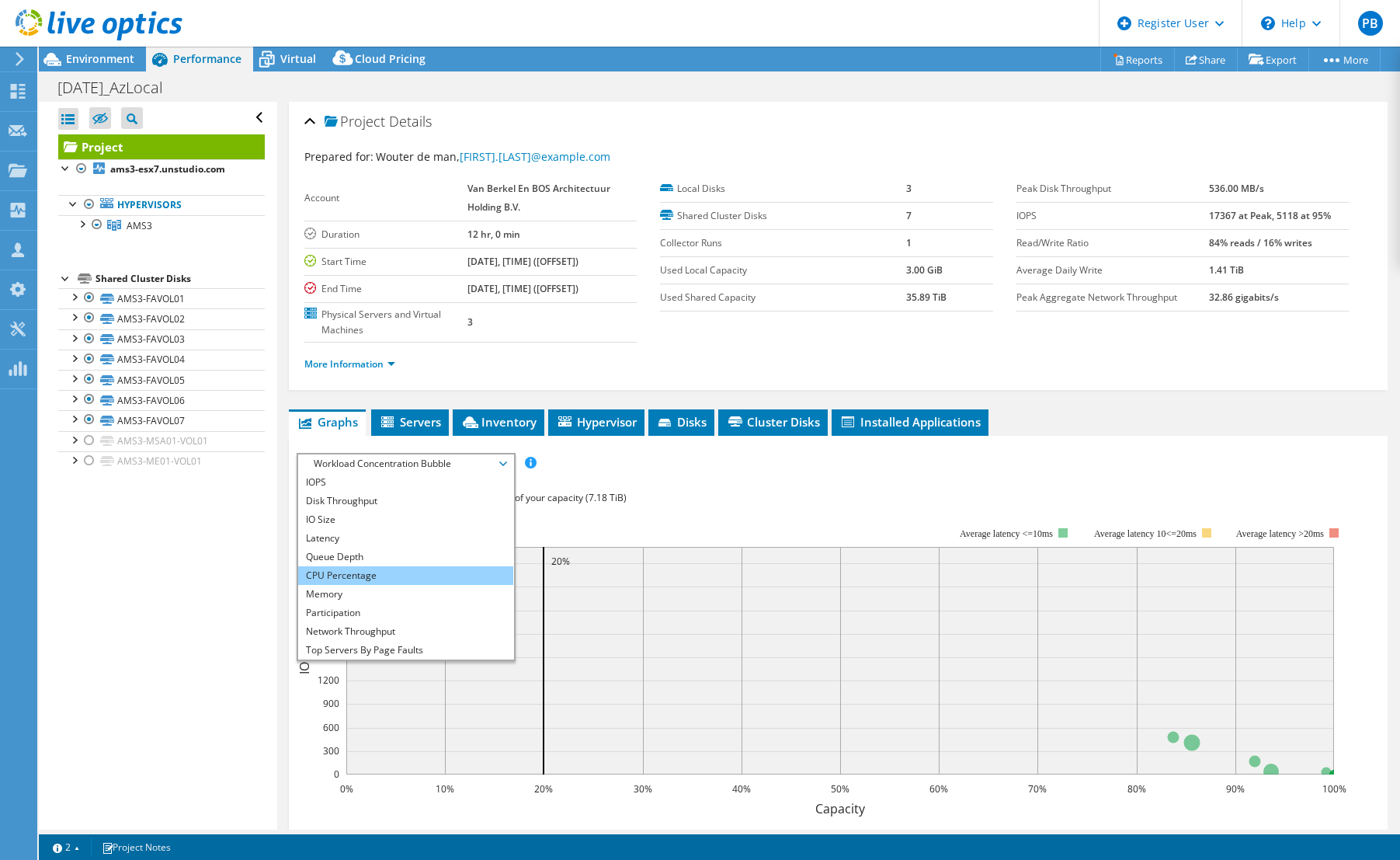 click on "CPU Percentage" at bounding box center (405, 576) 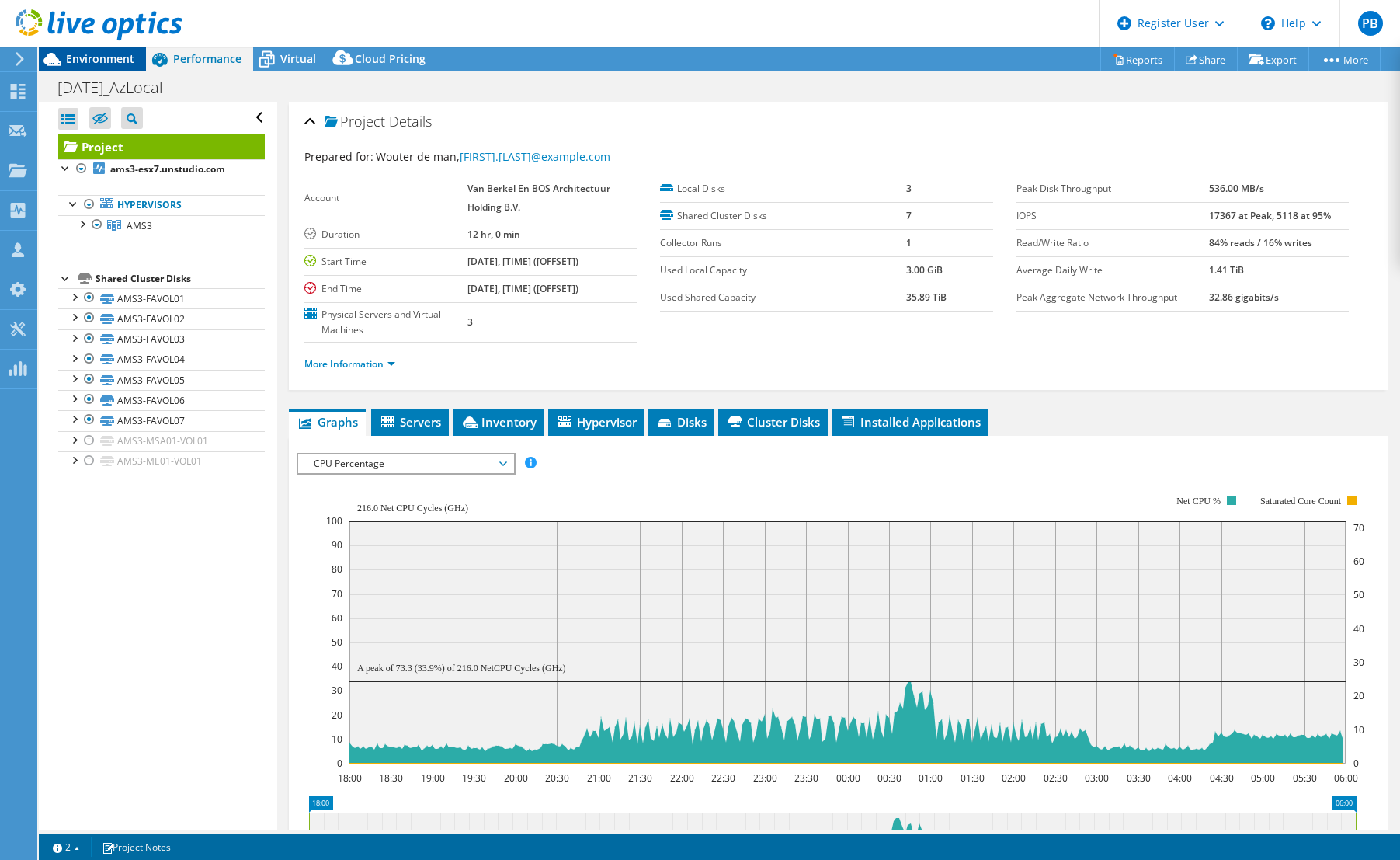click on "Environment" at bounding box center [100, 58] 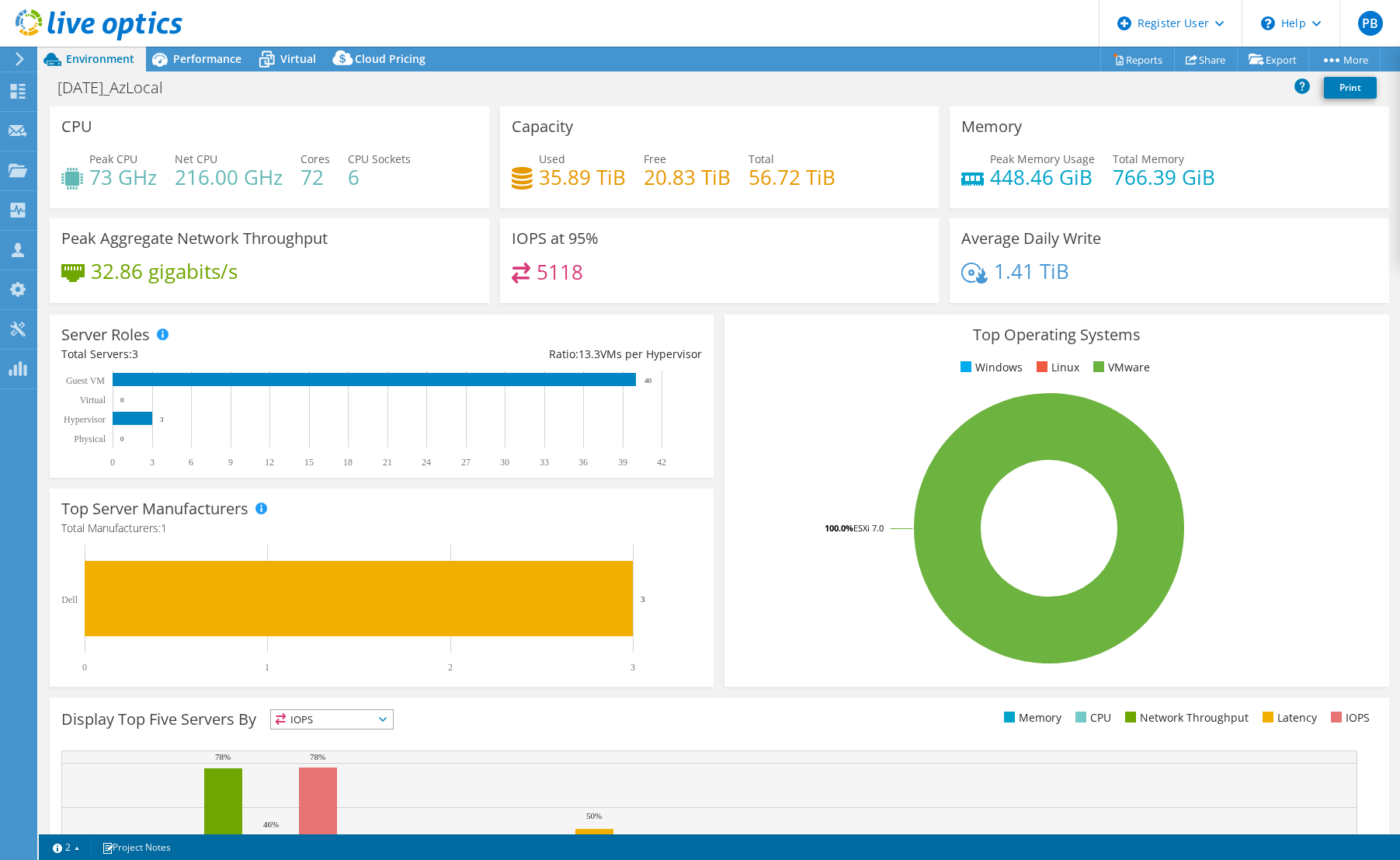 click on "25-07-30_AzLocal
Print" at bounding box center (719, 87) 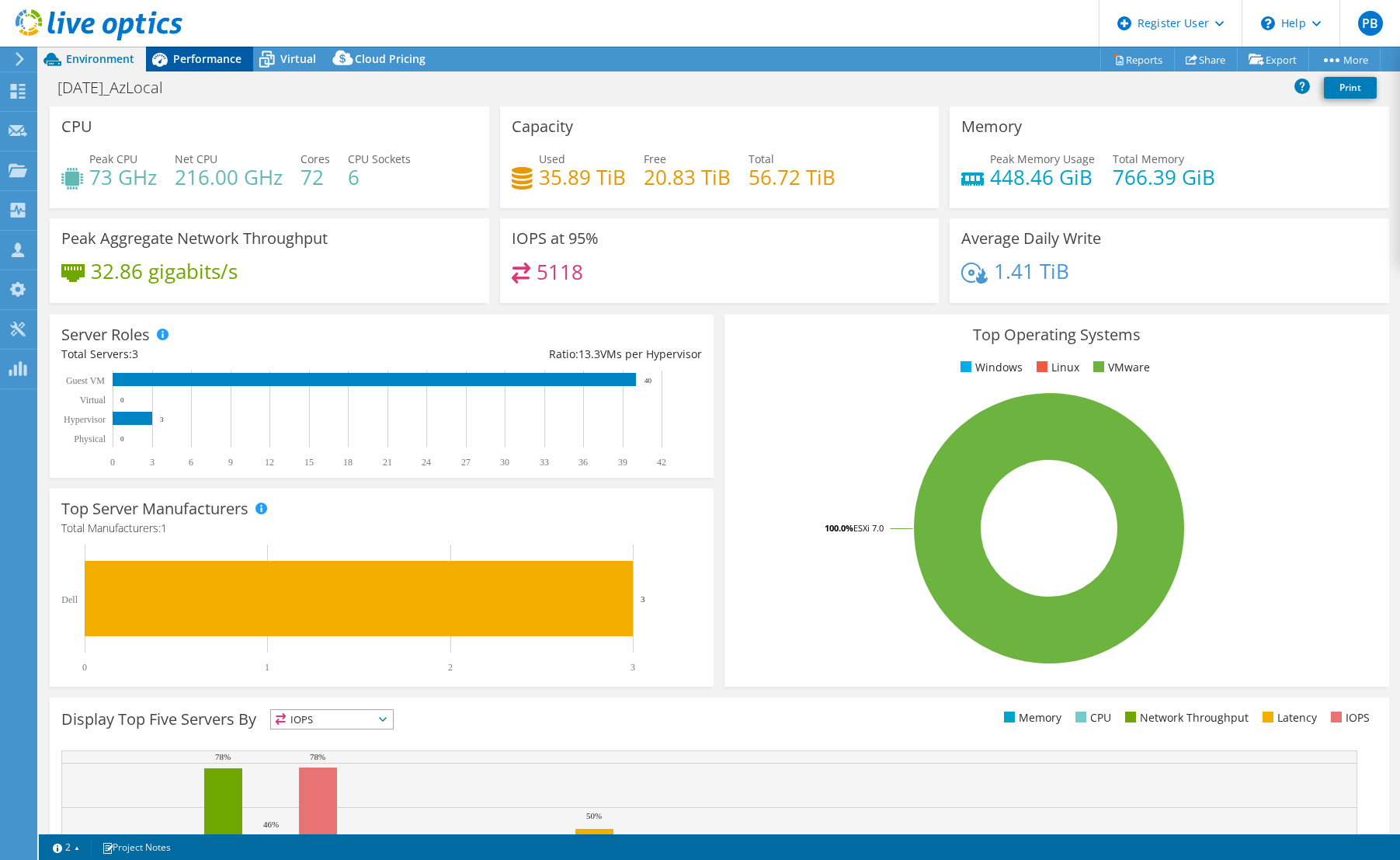click on "Performance" at bounding box center [207, 58] 